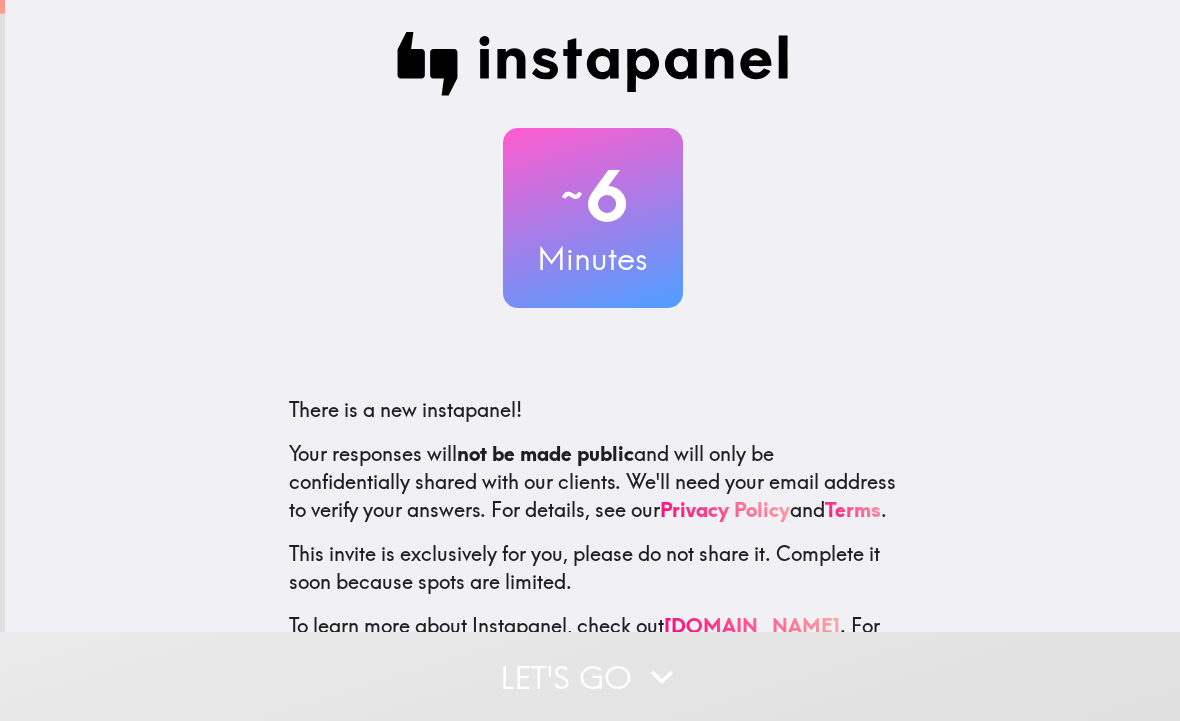 scroll, scrollTop: 0, scrollLeft: 0, axis: both 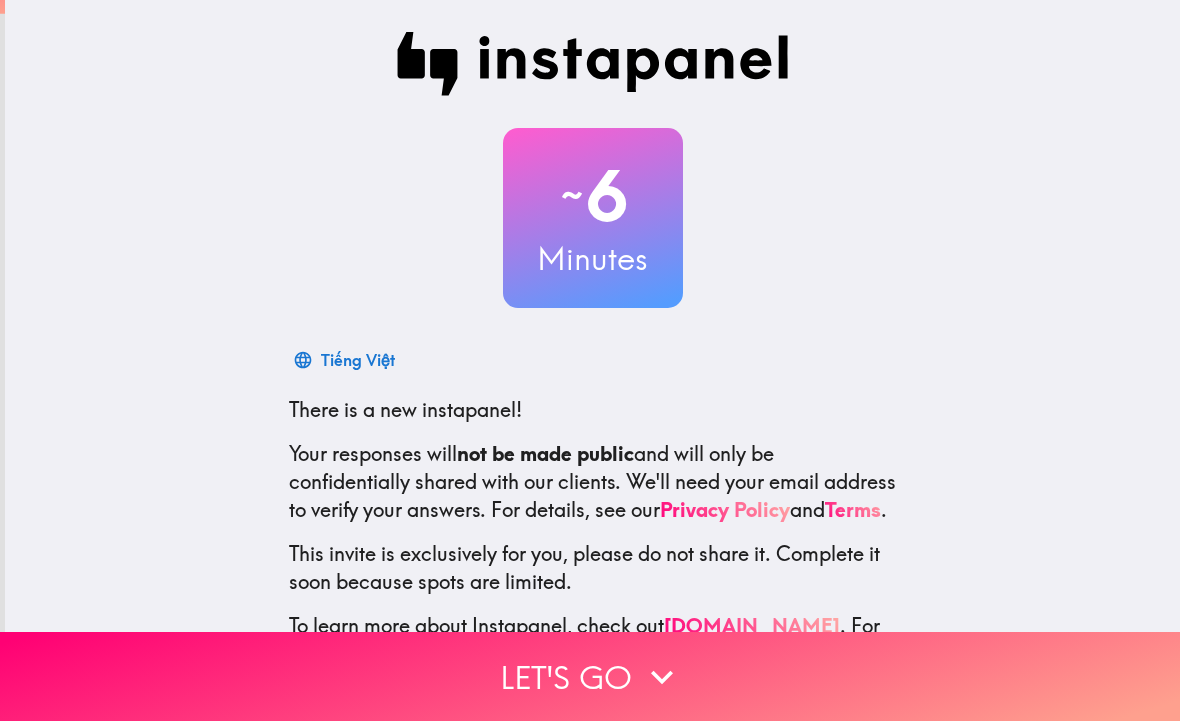 click on "Let's go" at bounding box center (590, 676) 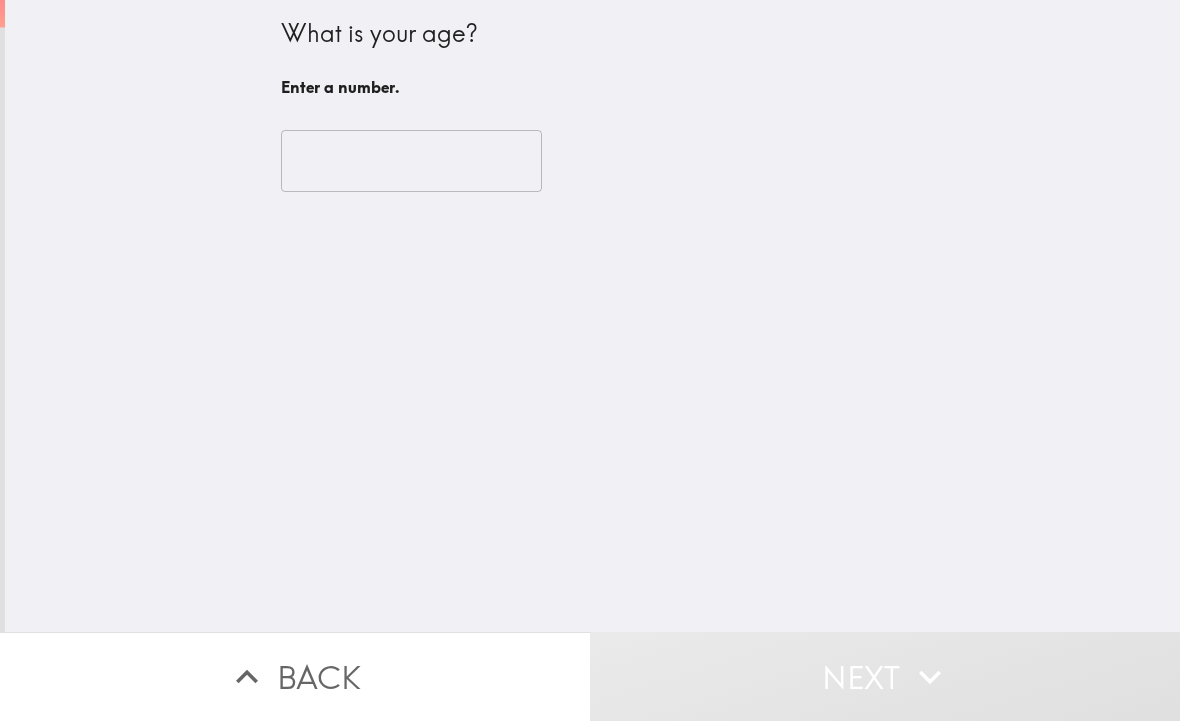 click at bounding box center (411, 161) 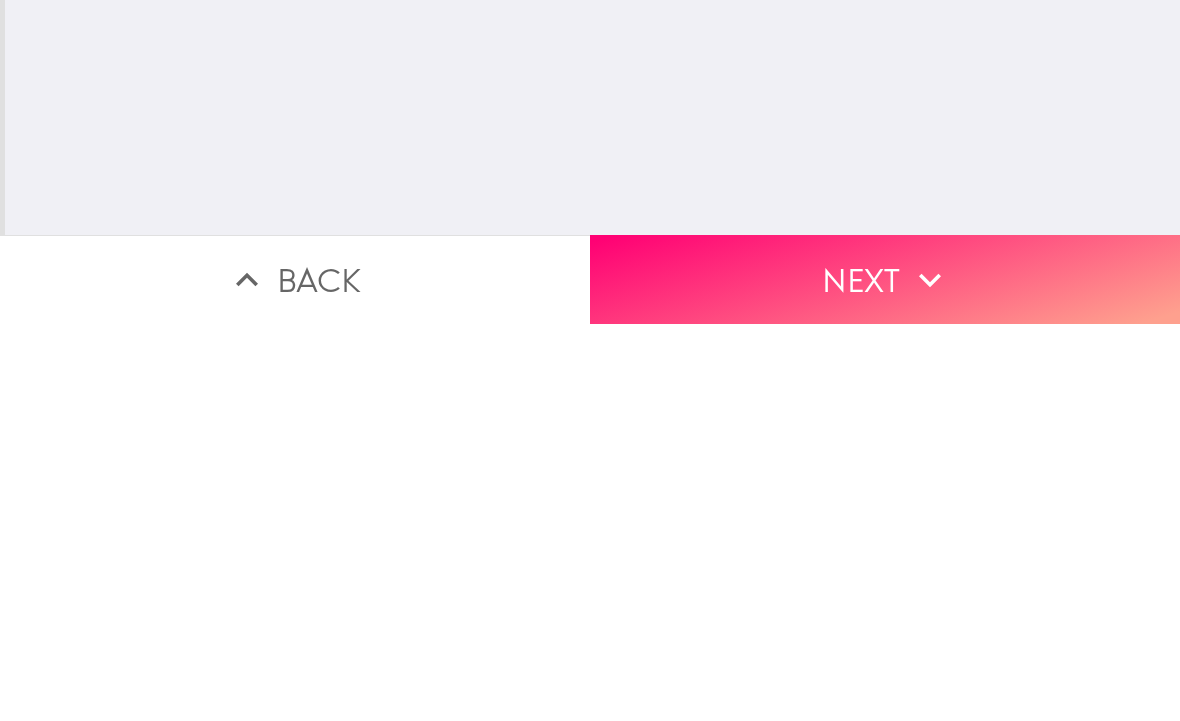 type on "25" 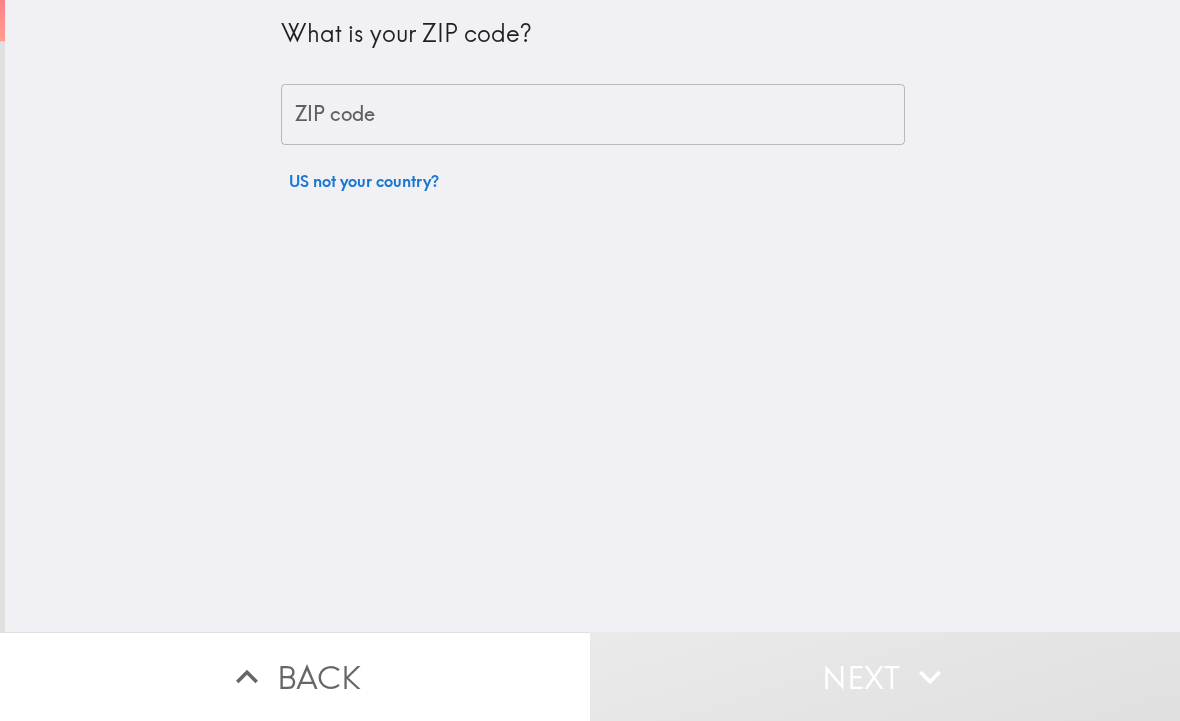 click on "ZIP code" at bounding box center [593, 115] 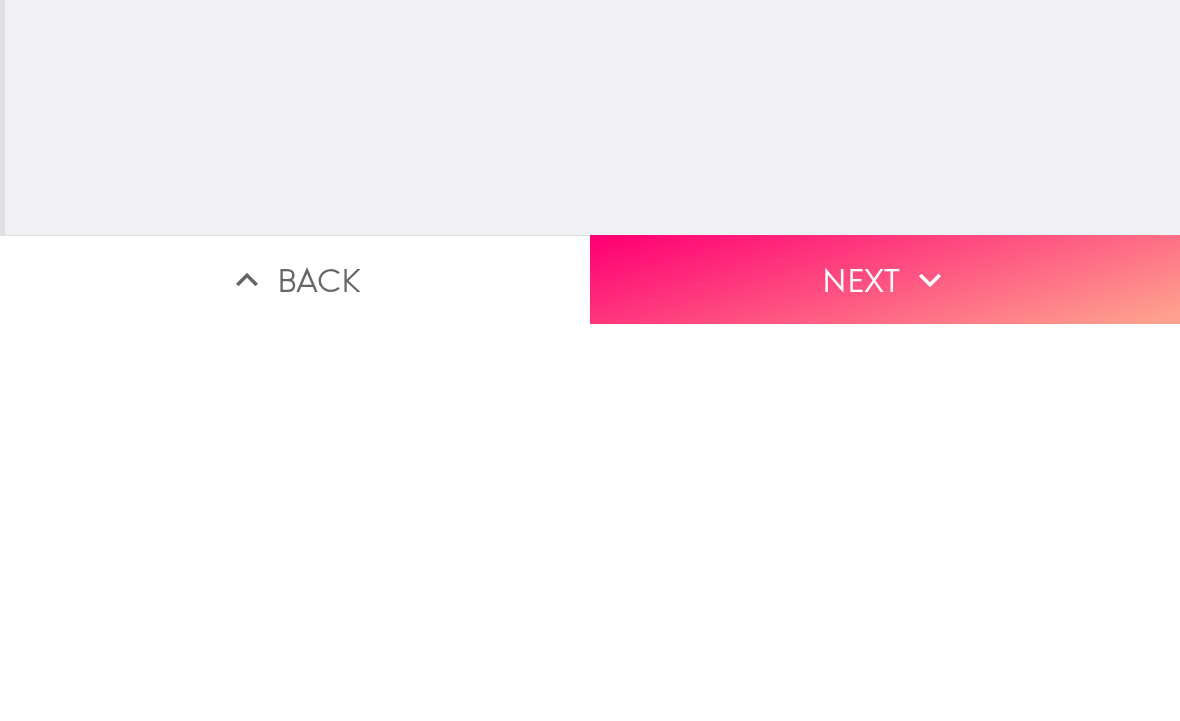 type on "33311" 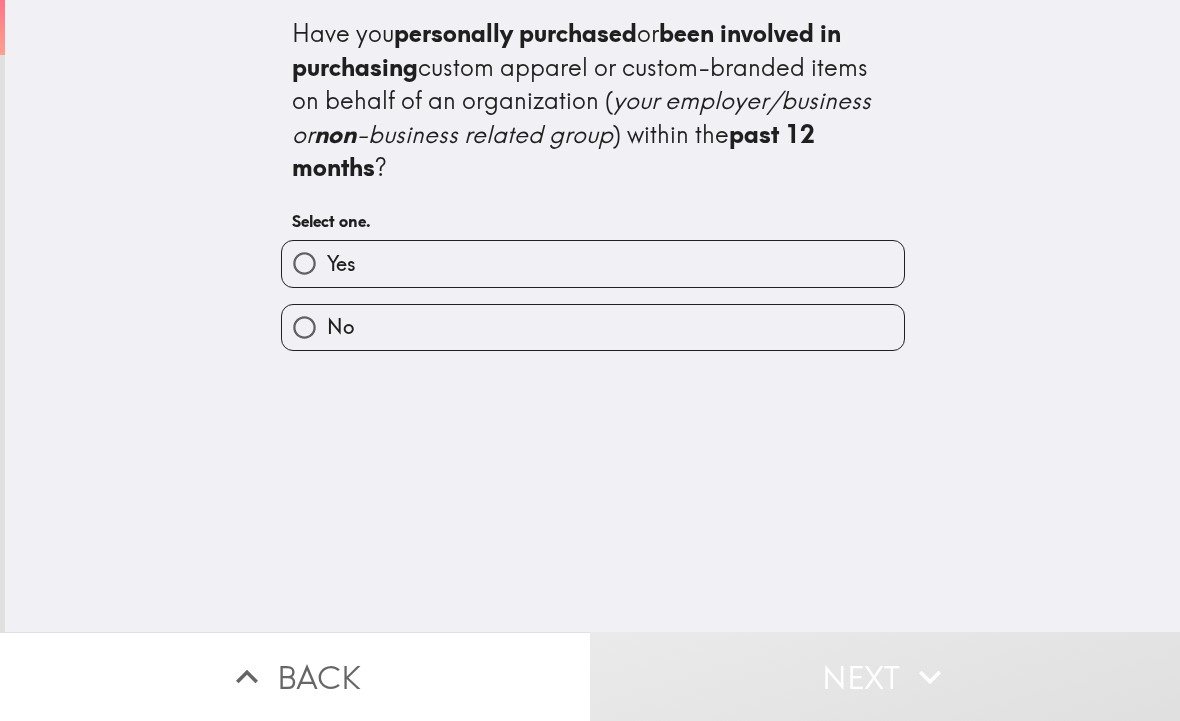 click on "Yes" at bounding box center (593, 263) 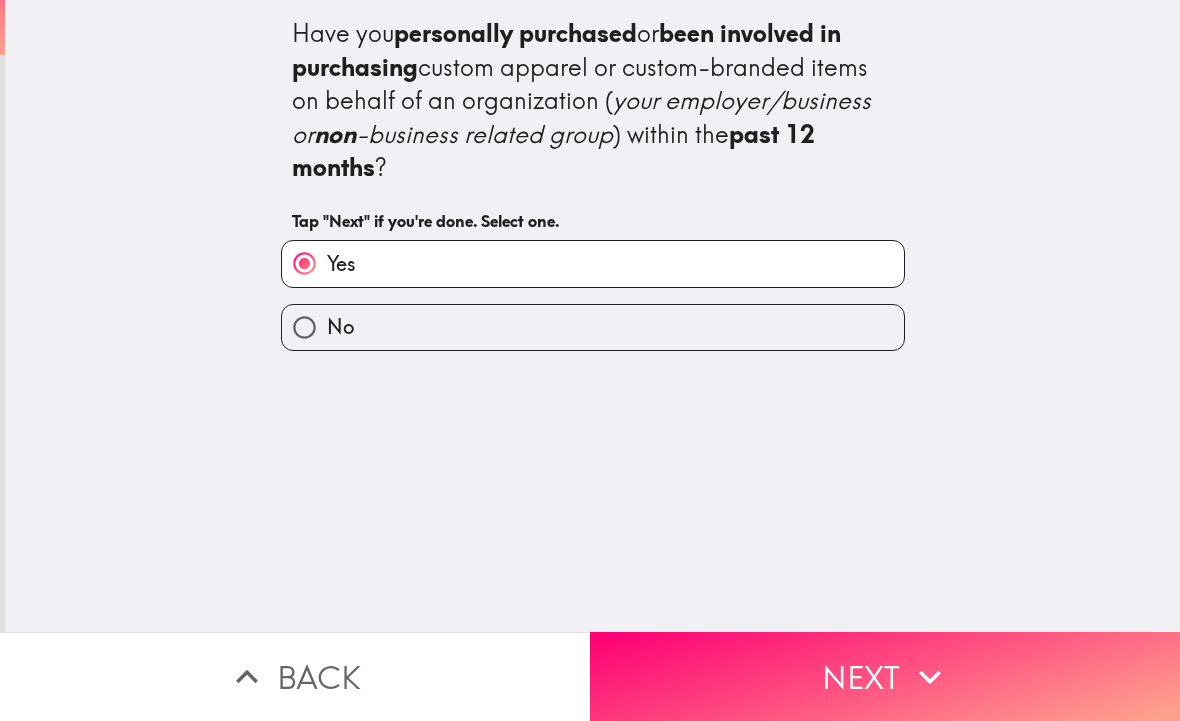 click on "Next" at bounding box center (885, 676) 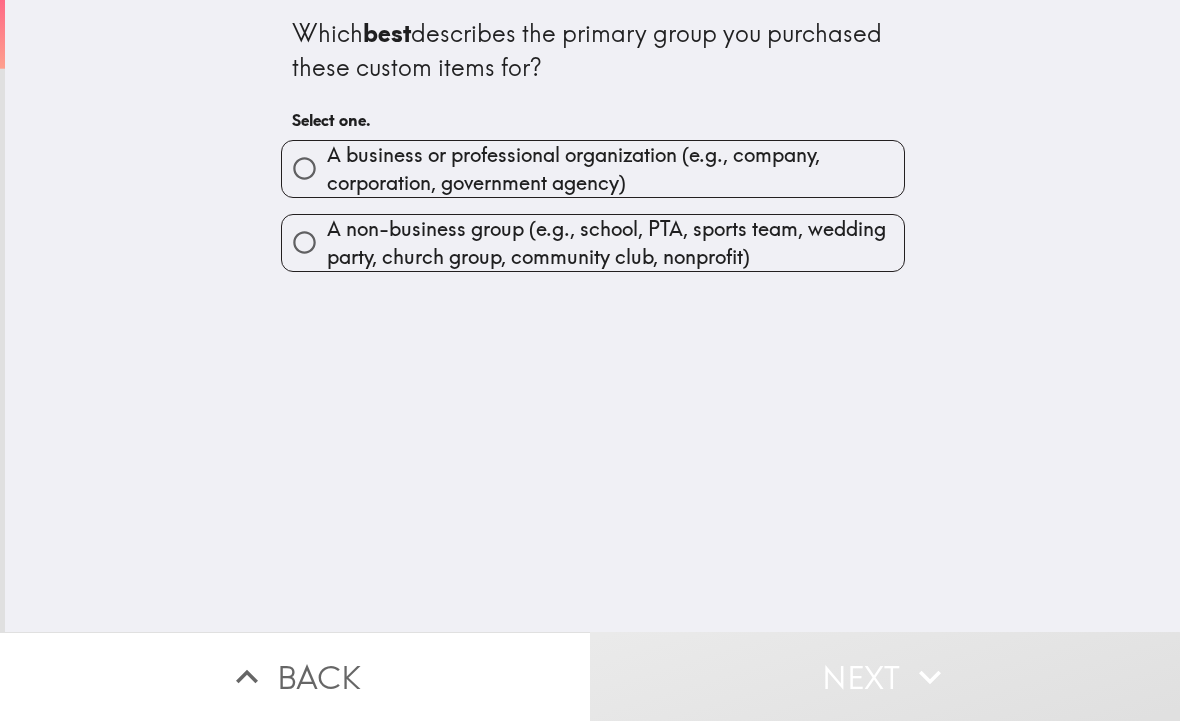 click on "A business or professional organization (e.g., company, corporation, government agency)" at bounding box center (615, 169) 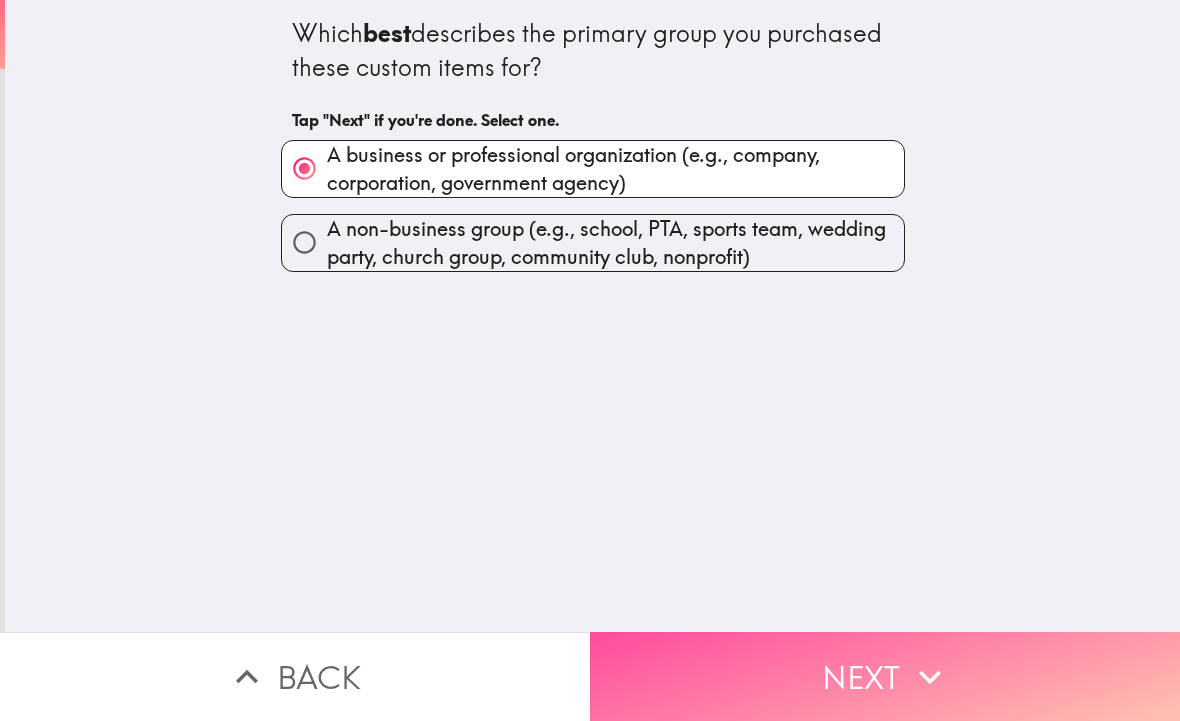 click on "Next" at bounding box center [885, 676] 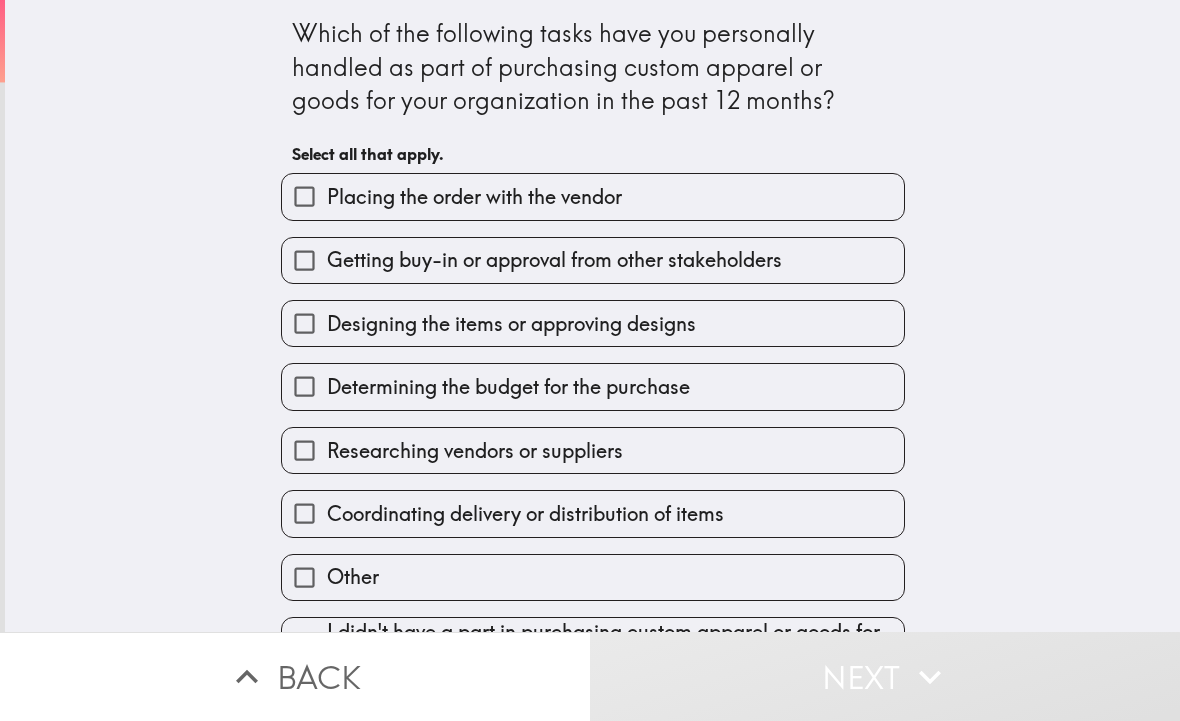 click on "Determining the budget for the purchase" at bounding box center (585, 378) 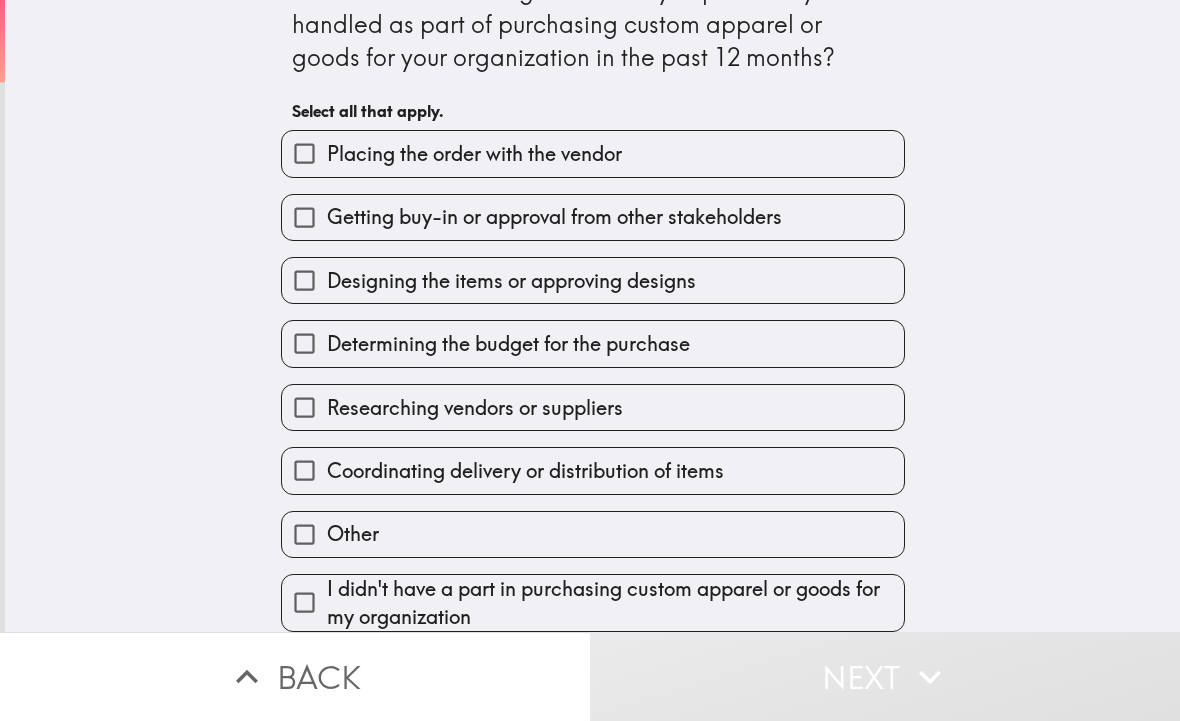 scroll, scrollTop: 49, scrollLeft: 0, axis: vertical 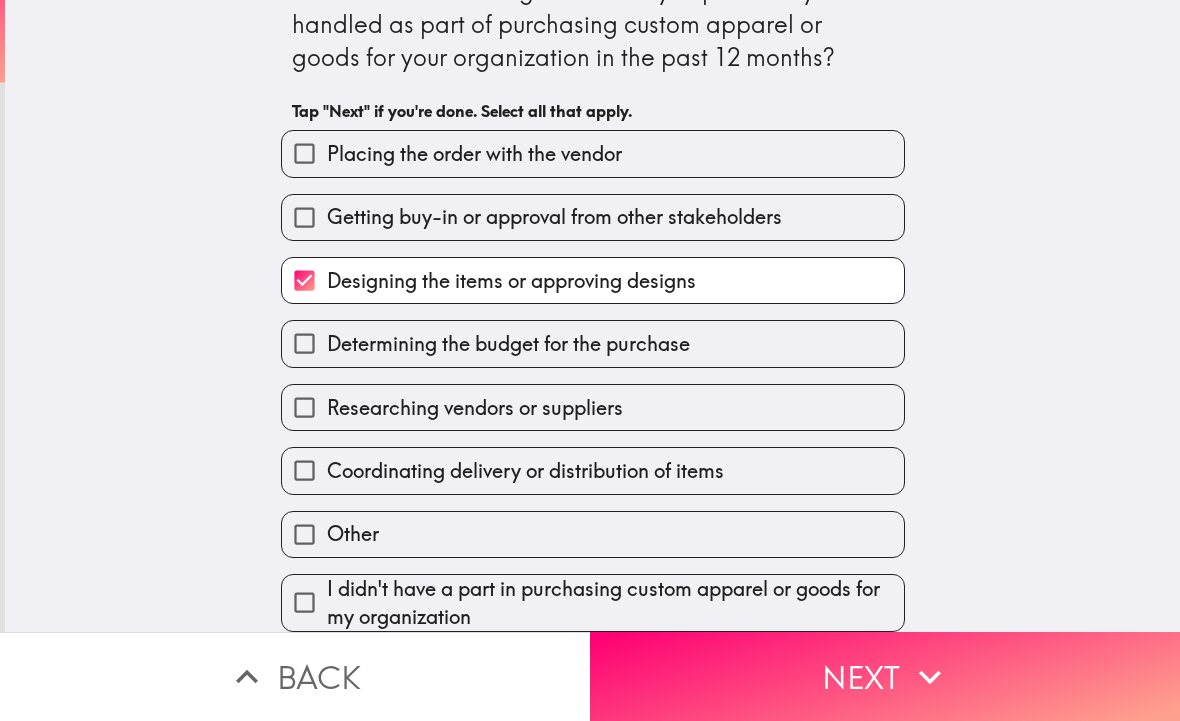 click on "Researching vendors or suppliers" at bounding box center [593, 407] 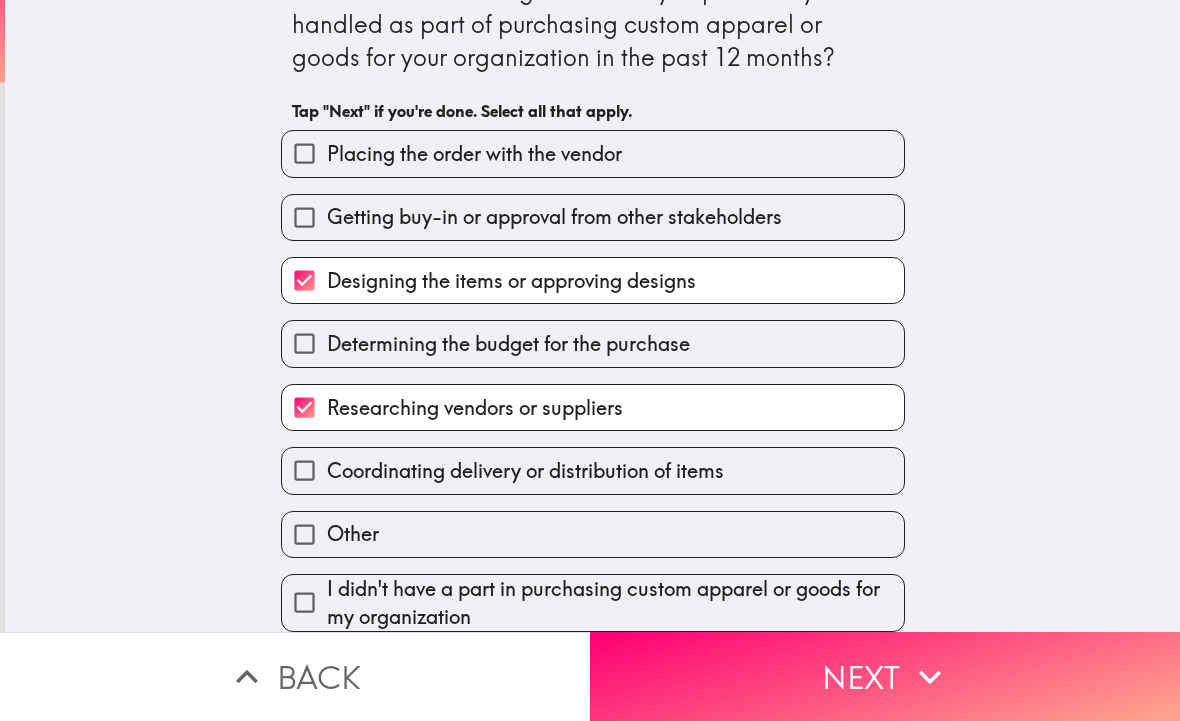 click on "Next" at bounding box center [885, 676] 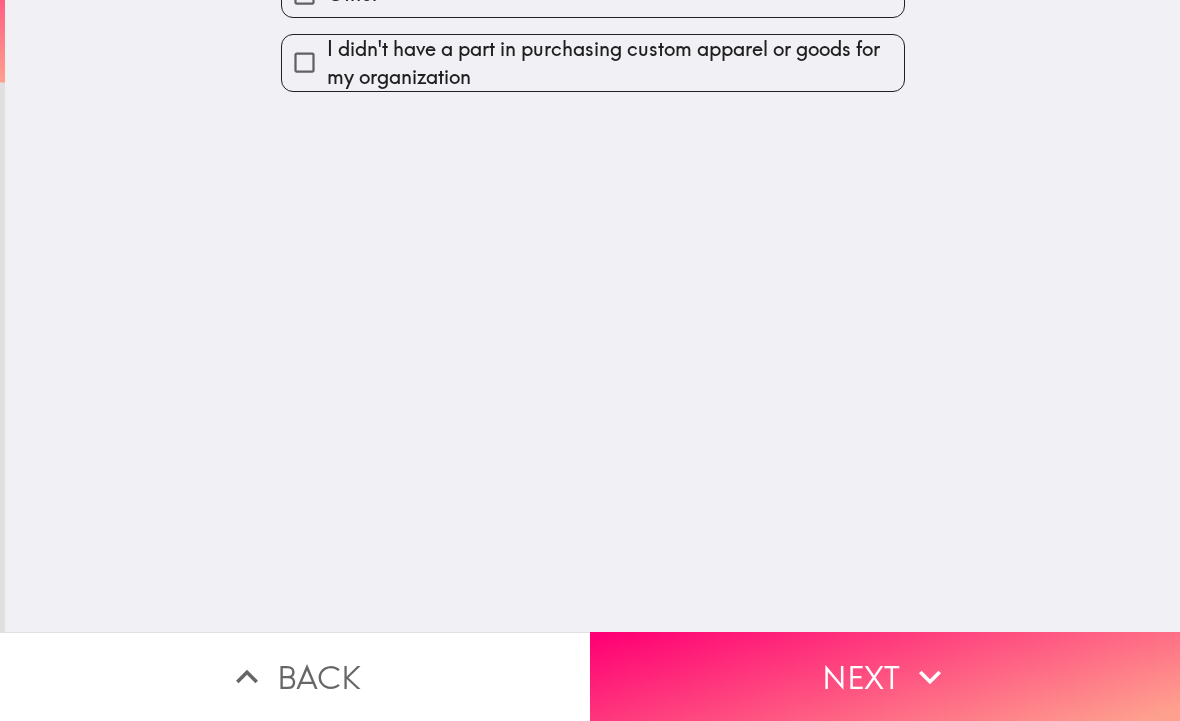 scroll, scrollTop: 0, scrollLeft: 0, axis: both 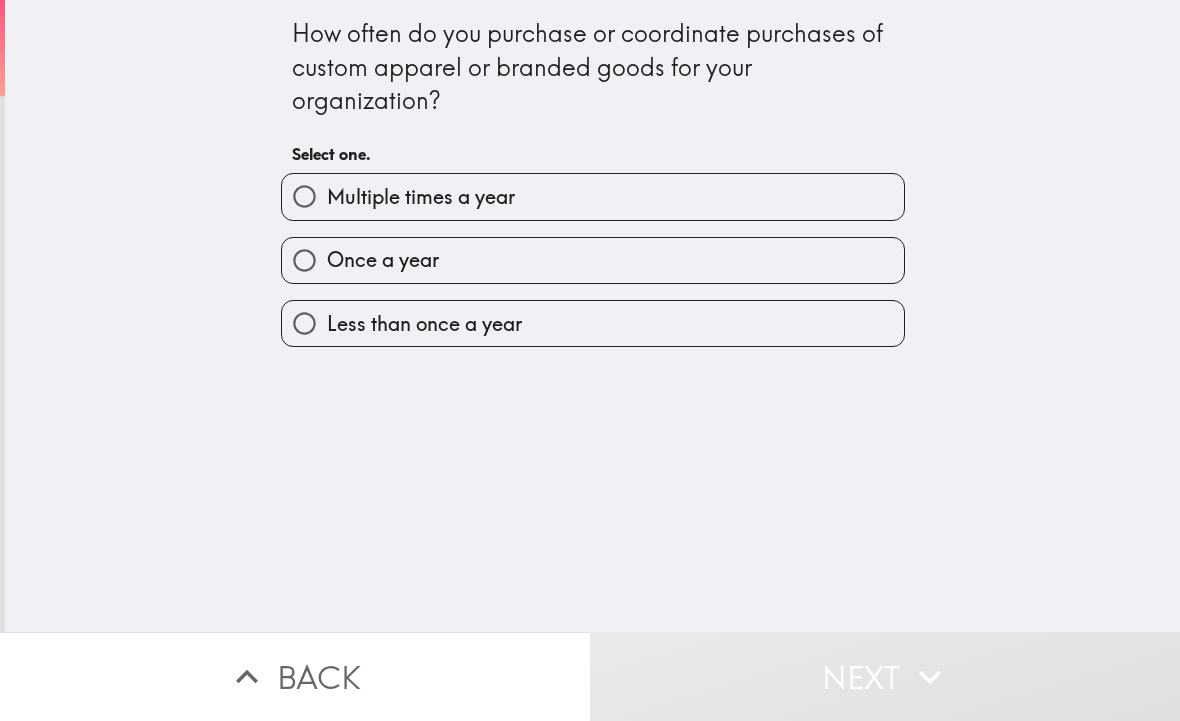 click on "Once a year" at bounding box center [593, 260] 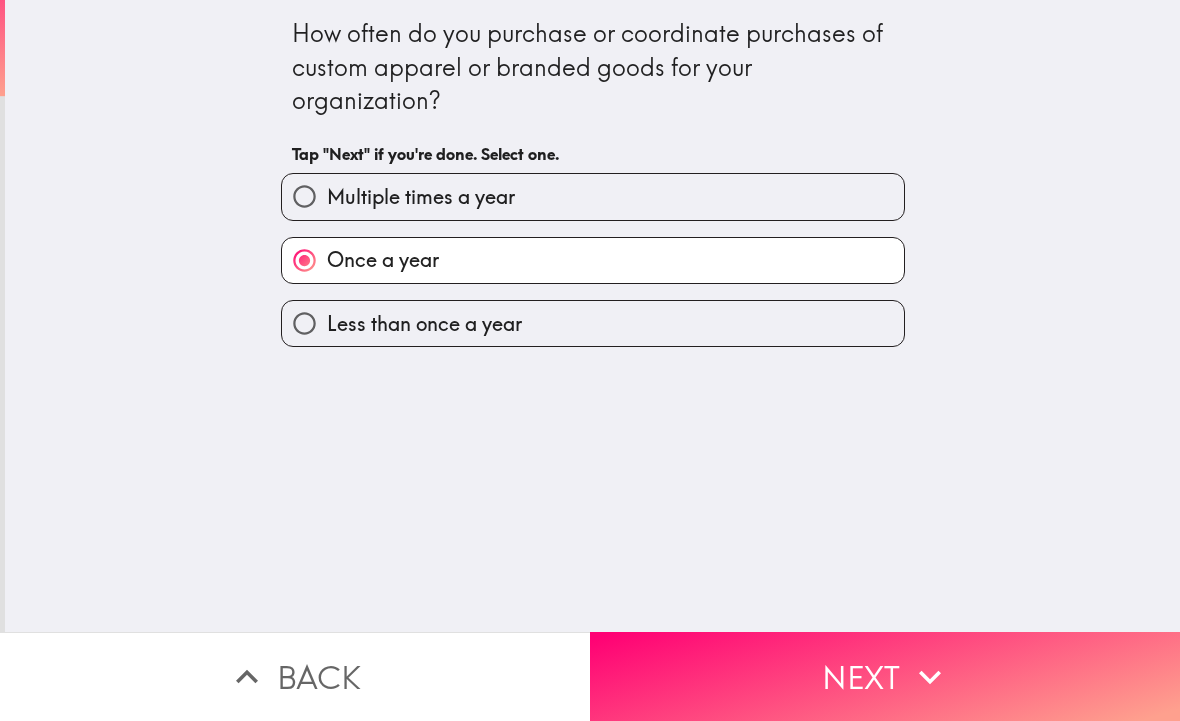 click on "Next" at bounding box center [885, 676] 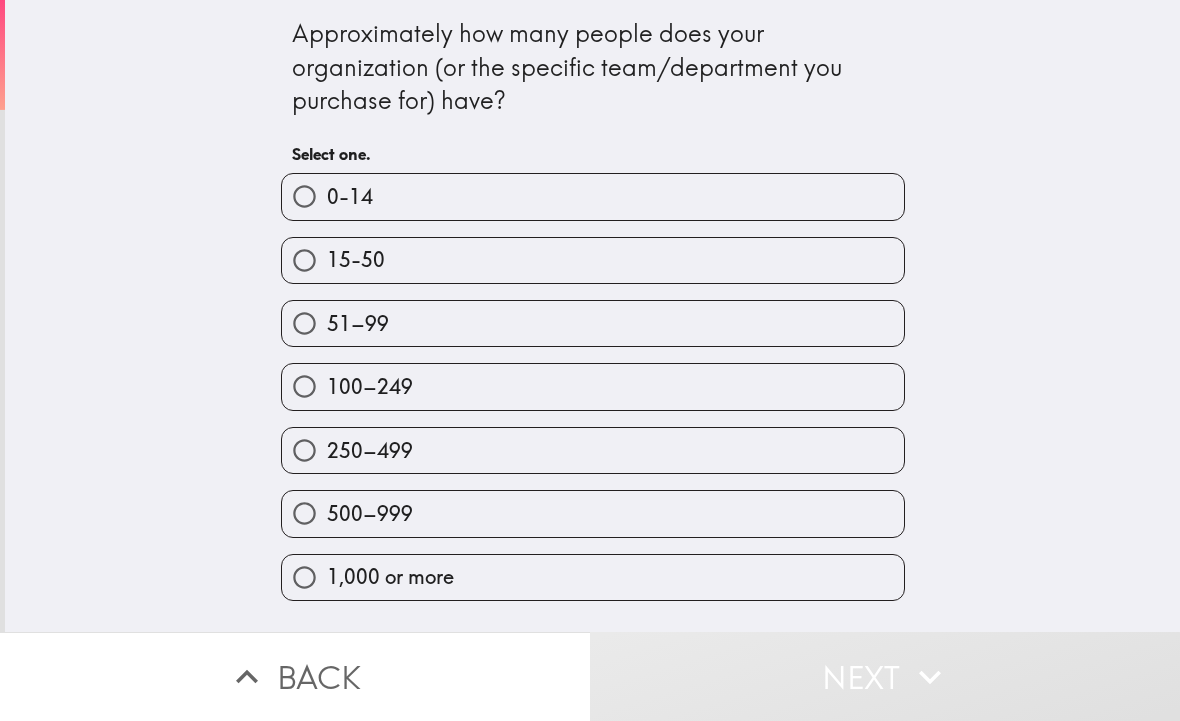 click on "15-50" at bounding box center [593, 260] 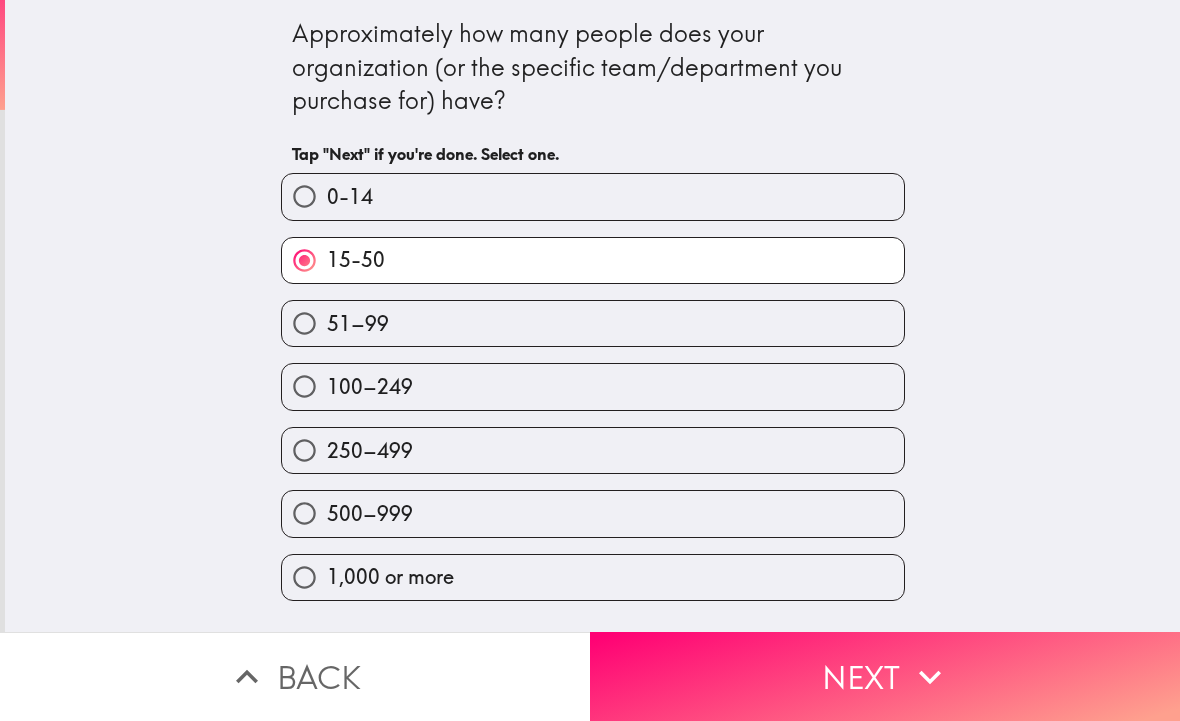 click on "Next" at bounding box center [885, 676] 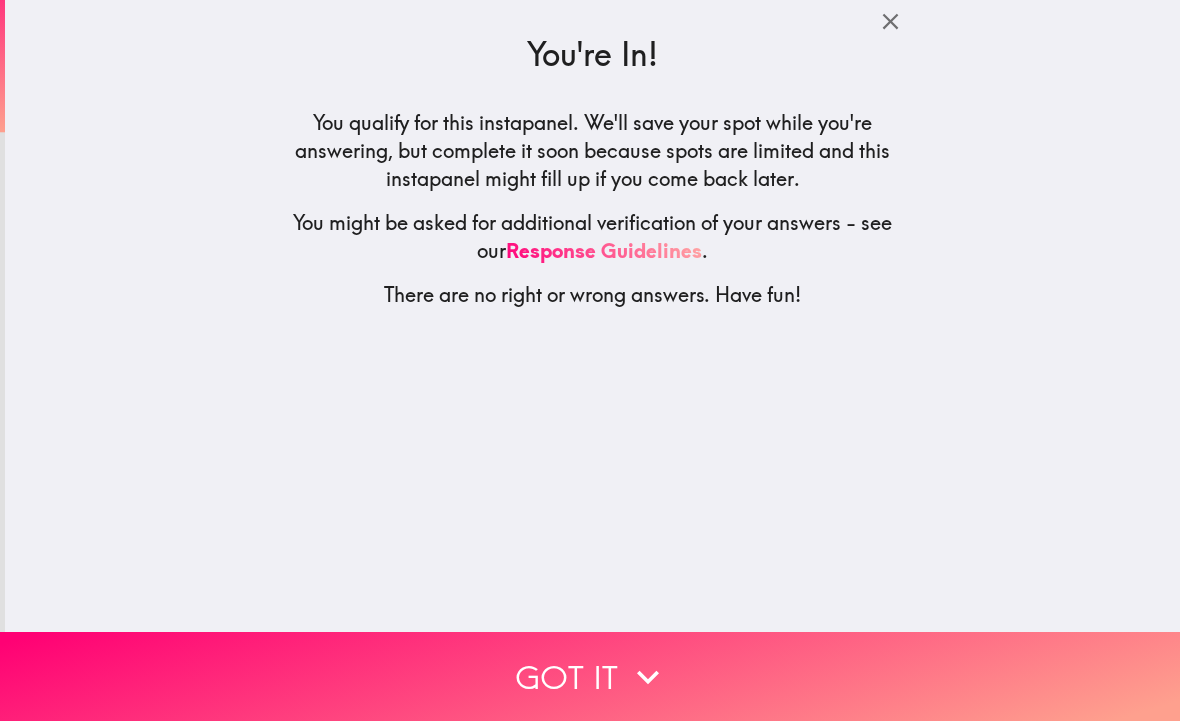 click on "Got it" at bounding box center [590, 676] 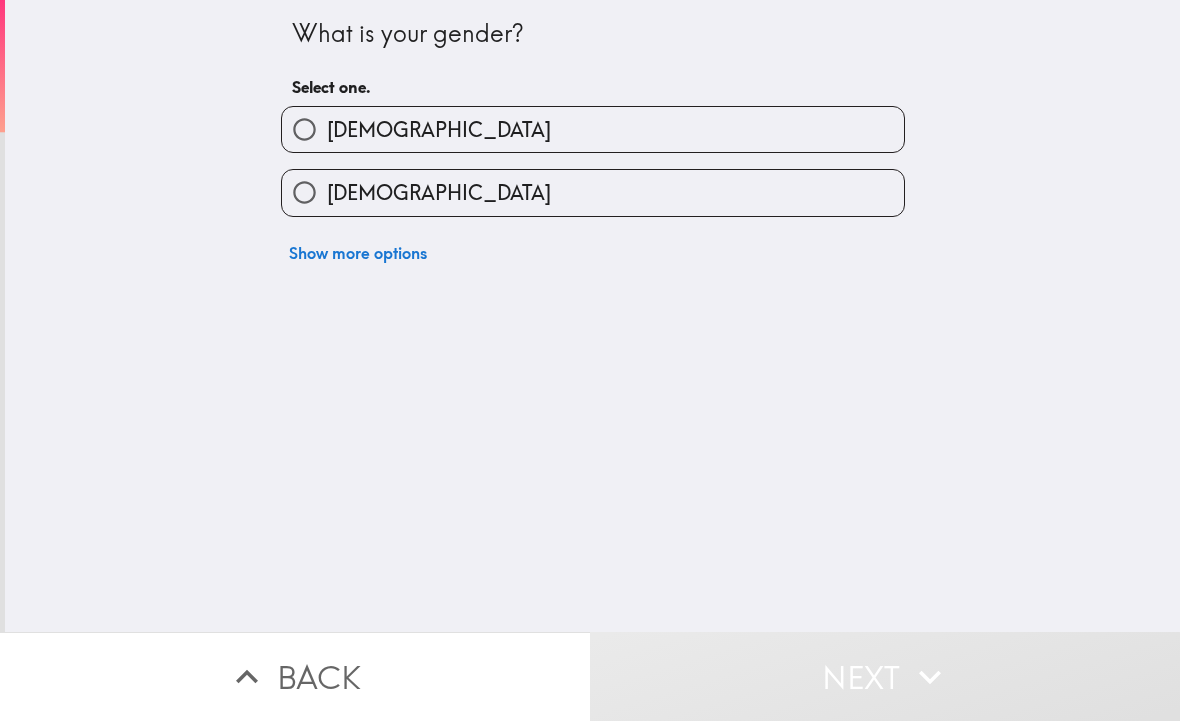 click on "[DEMOGRAPHIC_DATA]" at bounding box center [593, 192] 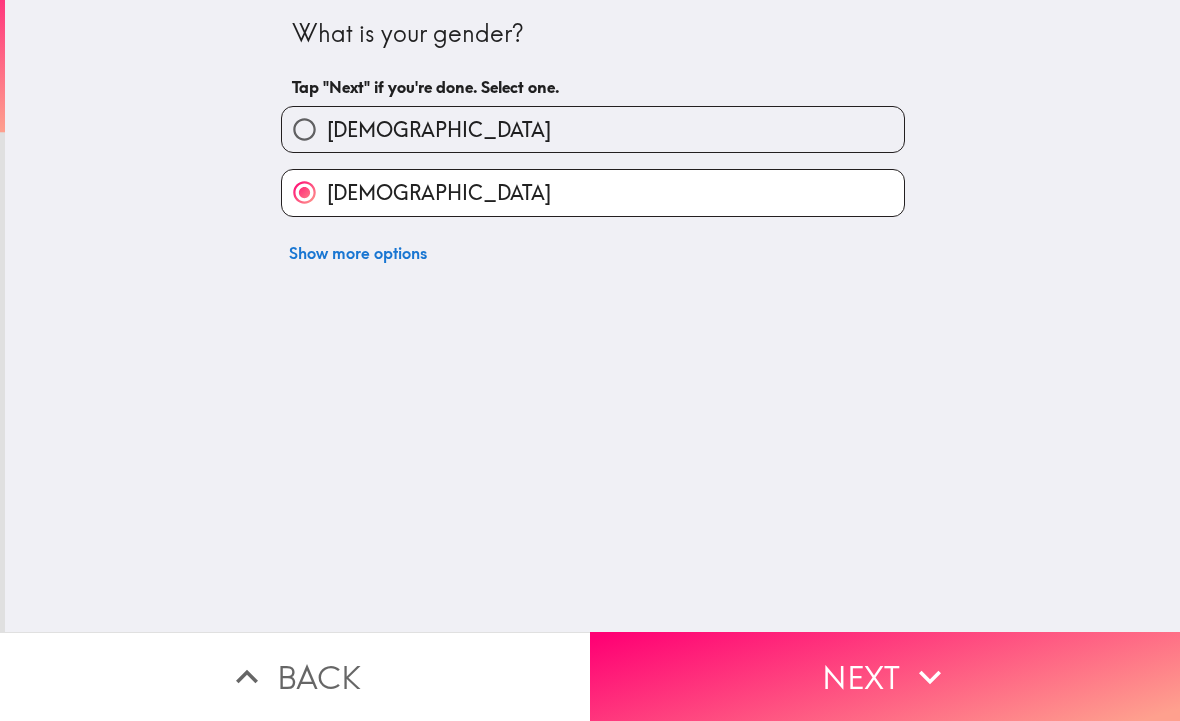 click on "Next" at bounding box center [885, 676] 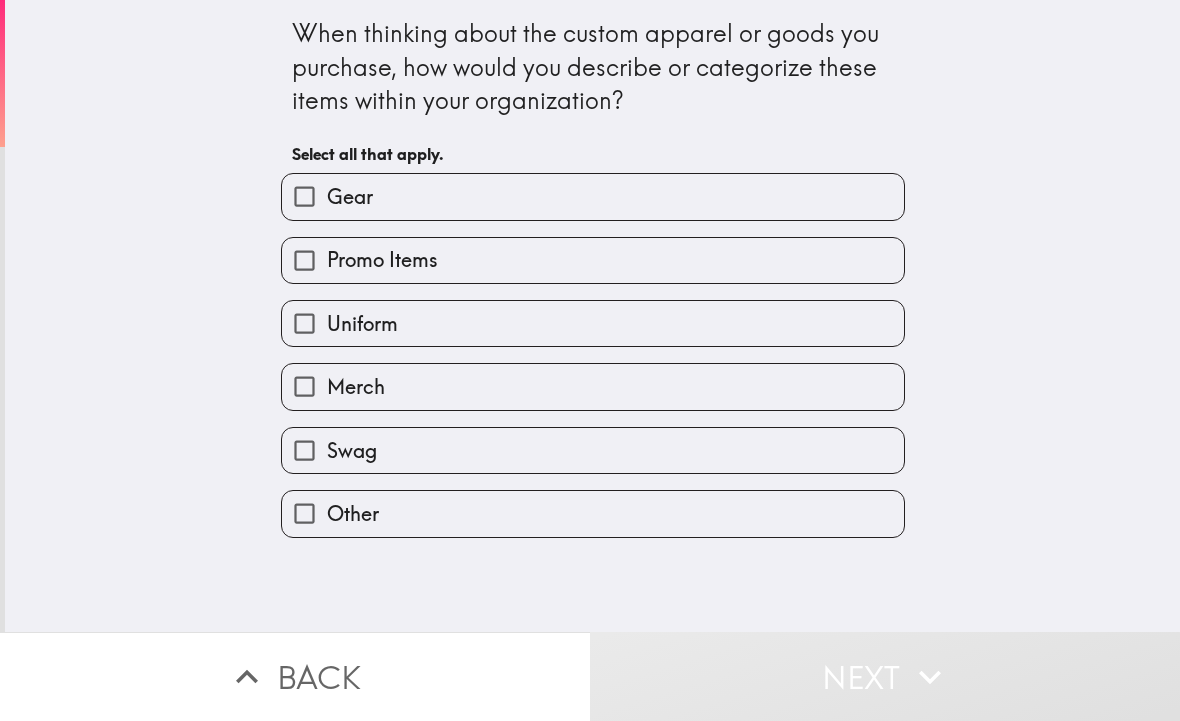 click on "Uniform" at bounding box center (593, 323) 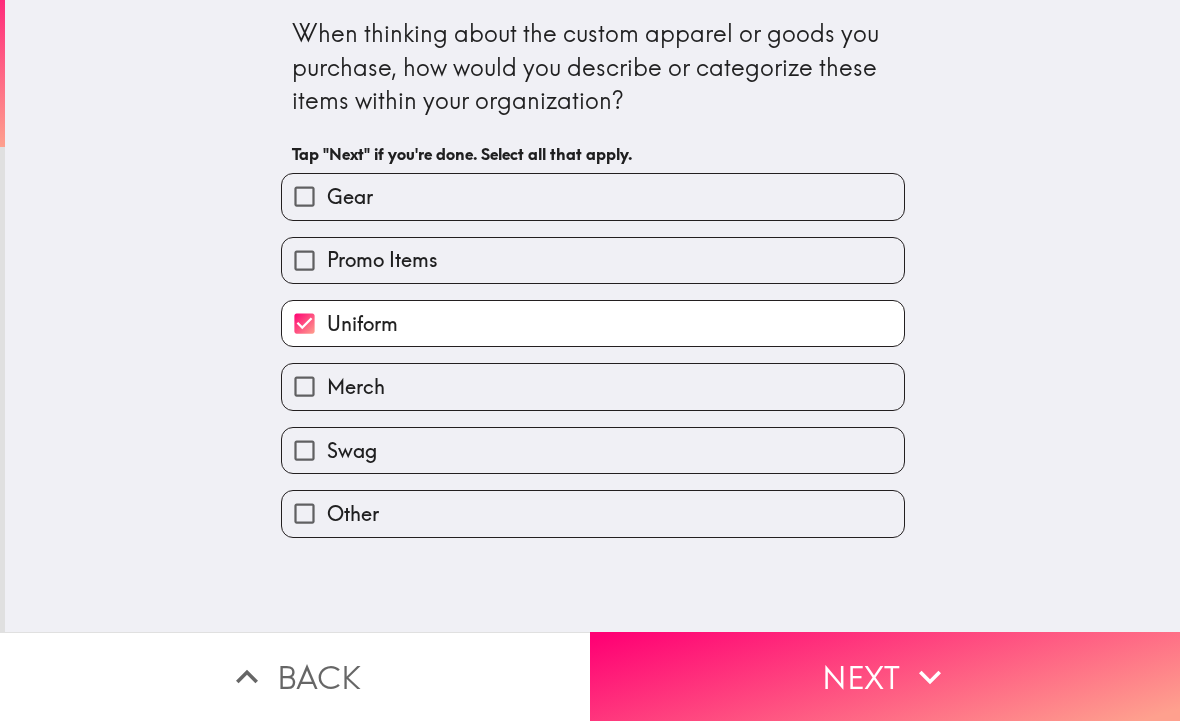 click on "Next" at bounding box center (885, 676) 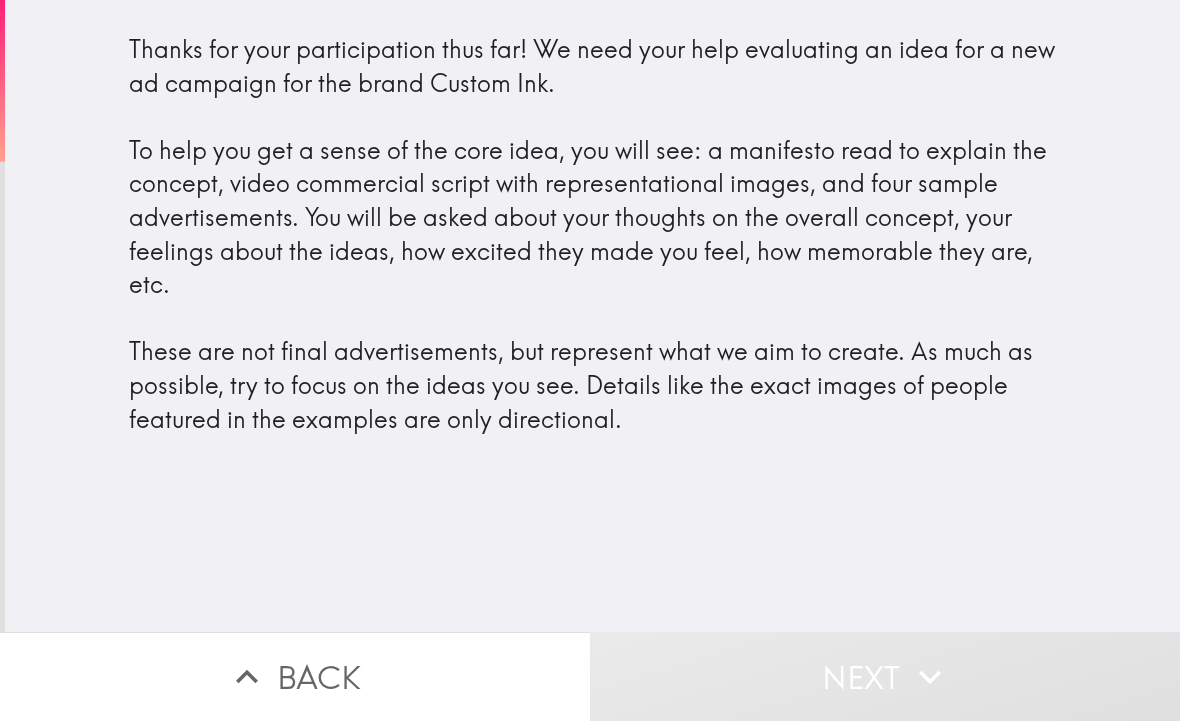 scroll, scrollTop: 0, scrollLeft: 0, axis: both 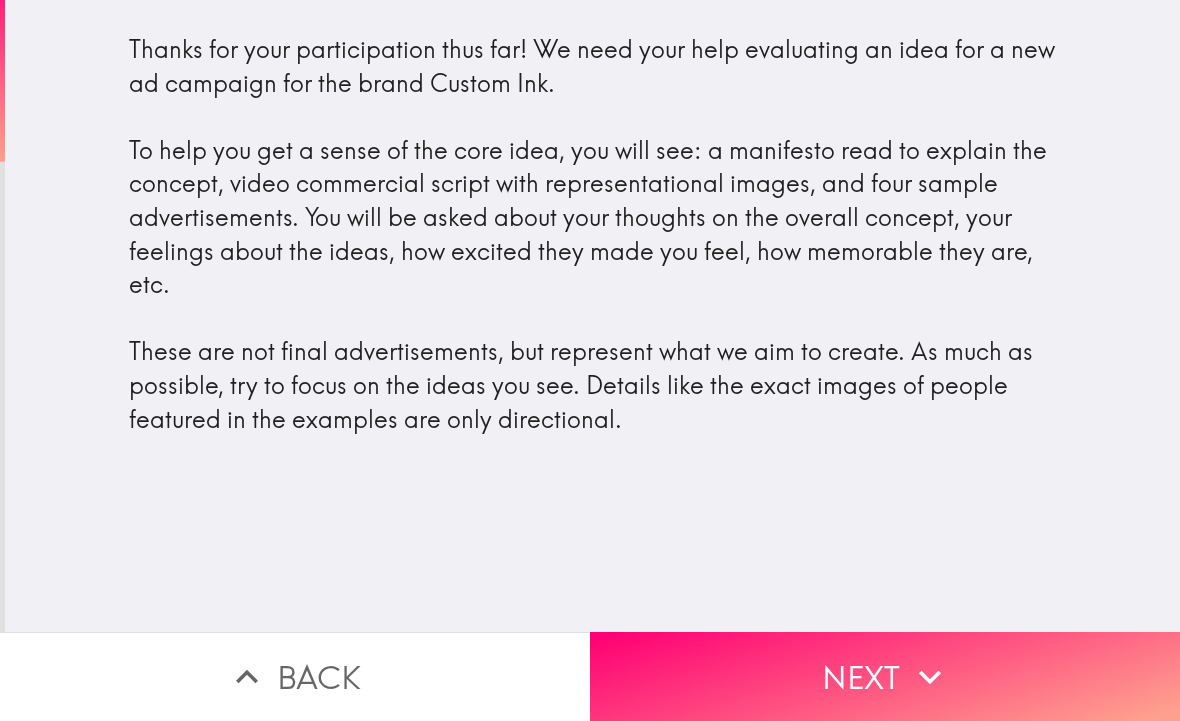 click 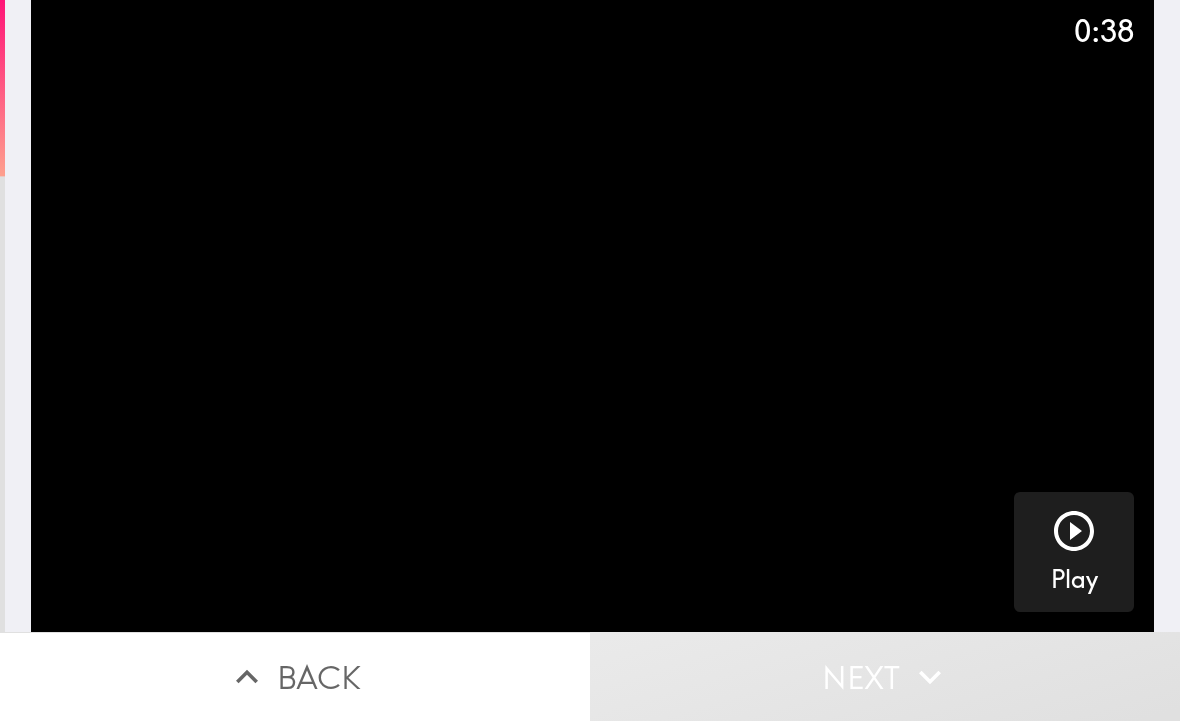 click on "Play" at bounding box center (1074, 552) 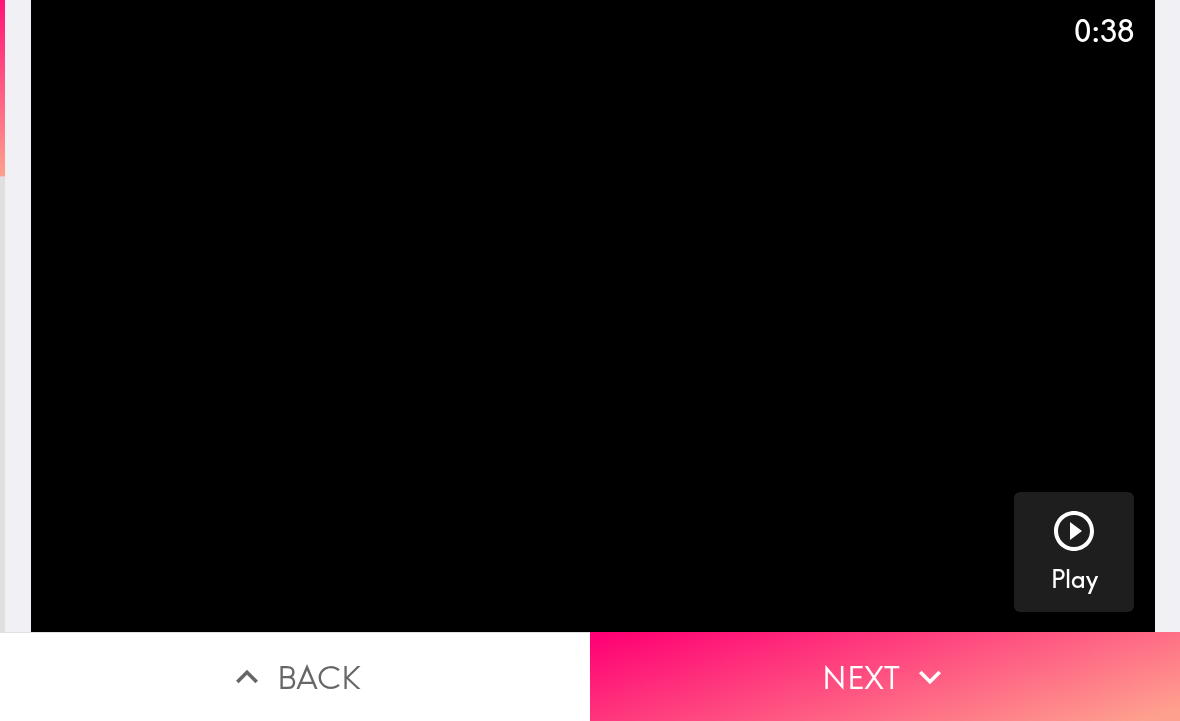 click on "Next" at bounding box center (885, 676) 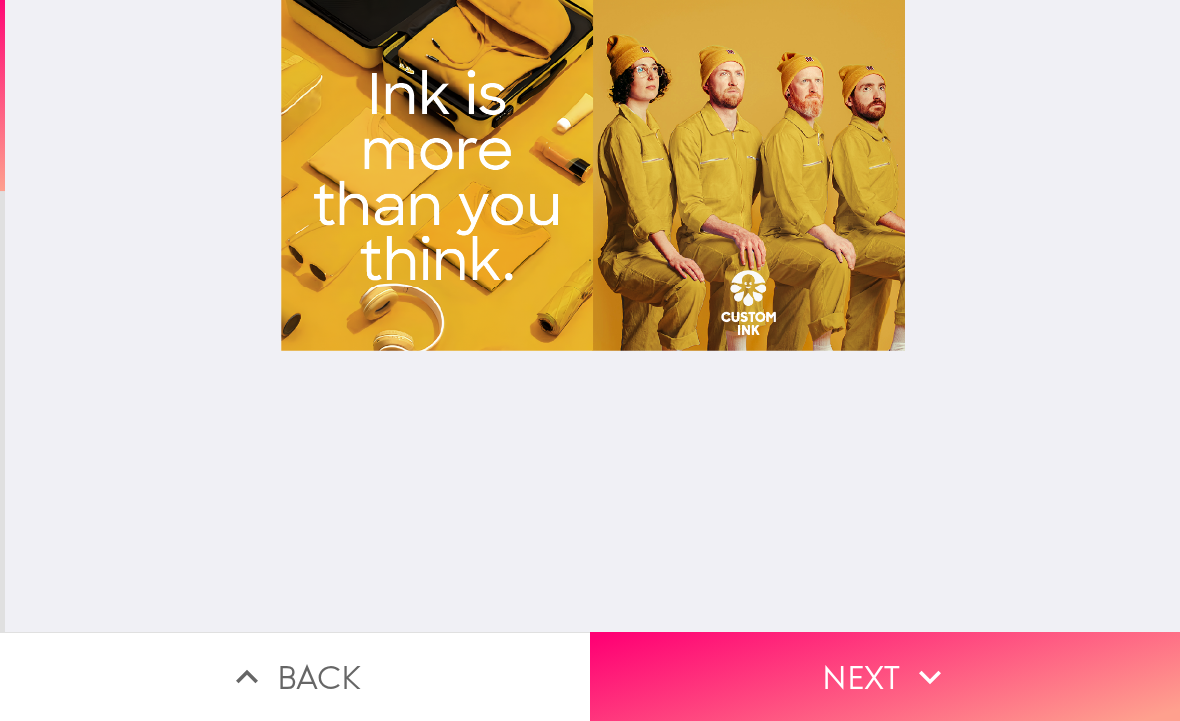 click on "Next" at bounding box center [885, 676] 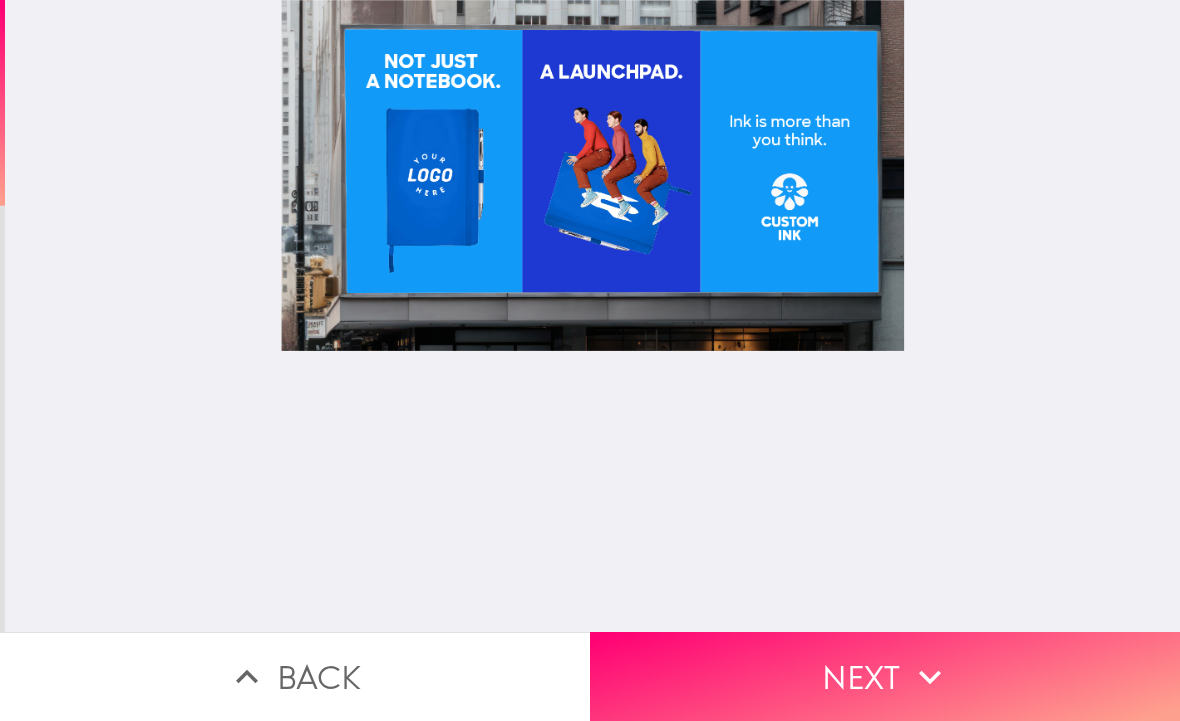 click on "Next" at bounding box center [885, 676] 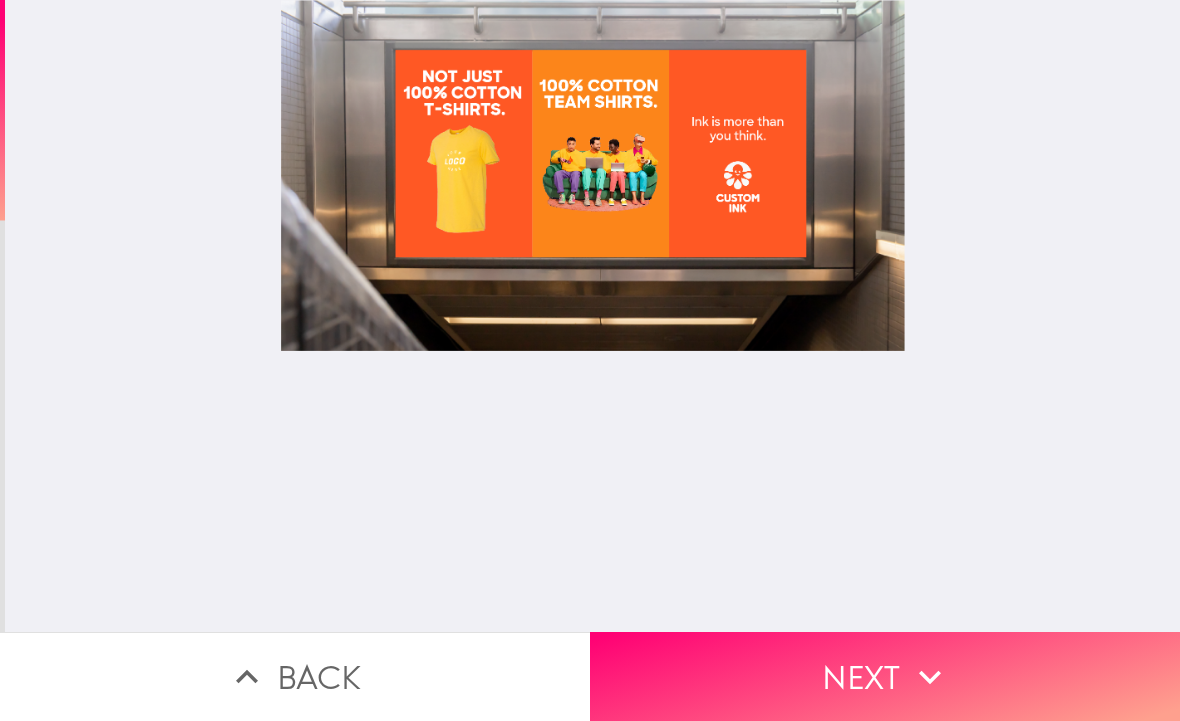 click on "Next" at bounding box center [885, 676] 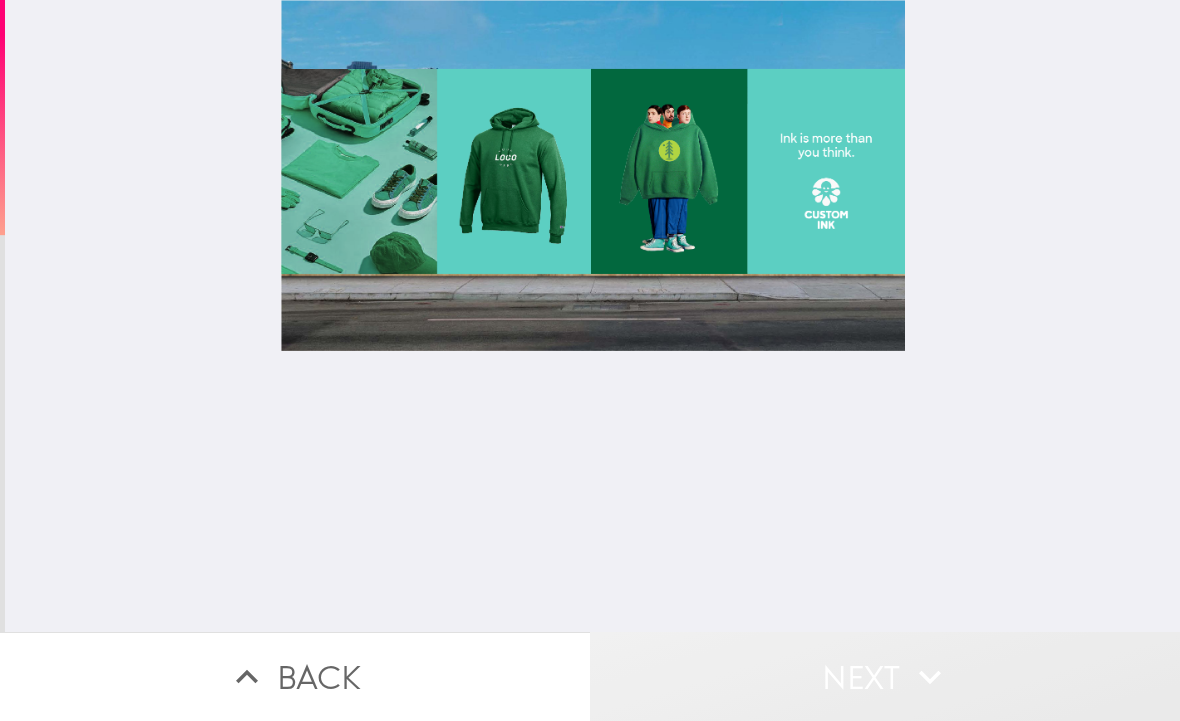 click on "Next" at bounding box center [885, 676] 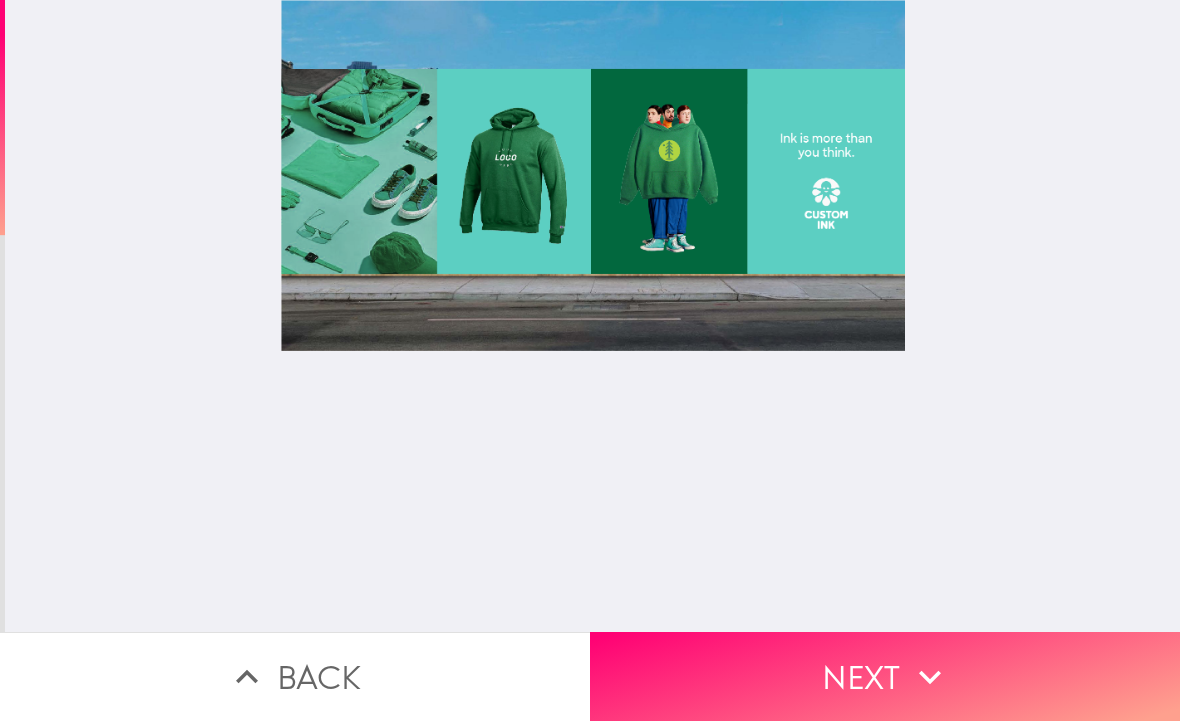 click on "Next" at bounding box center (885, 676) 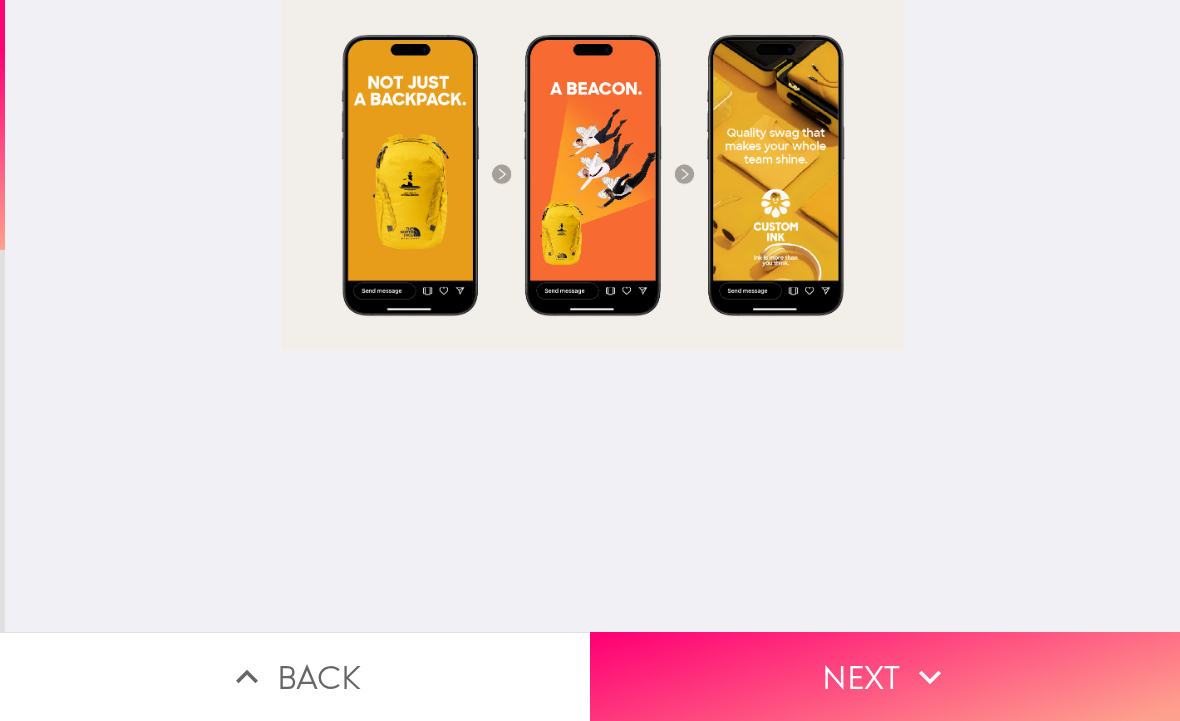 click on "Next" at bounding box center [885, 676] 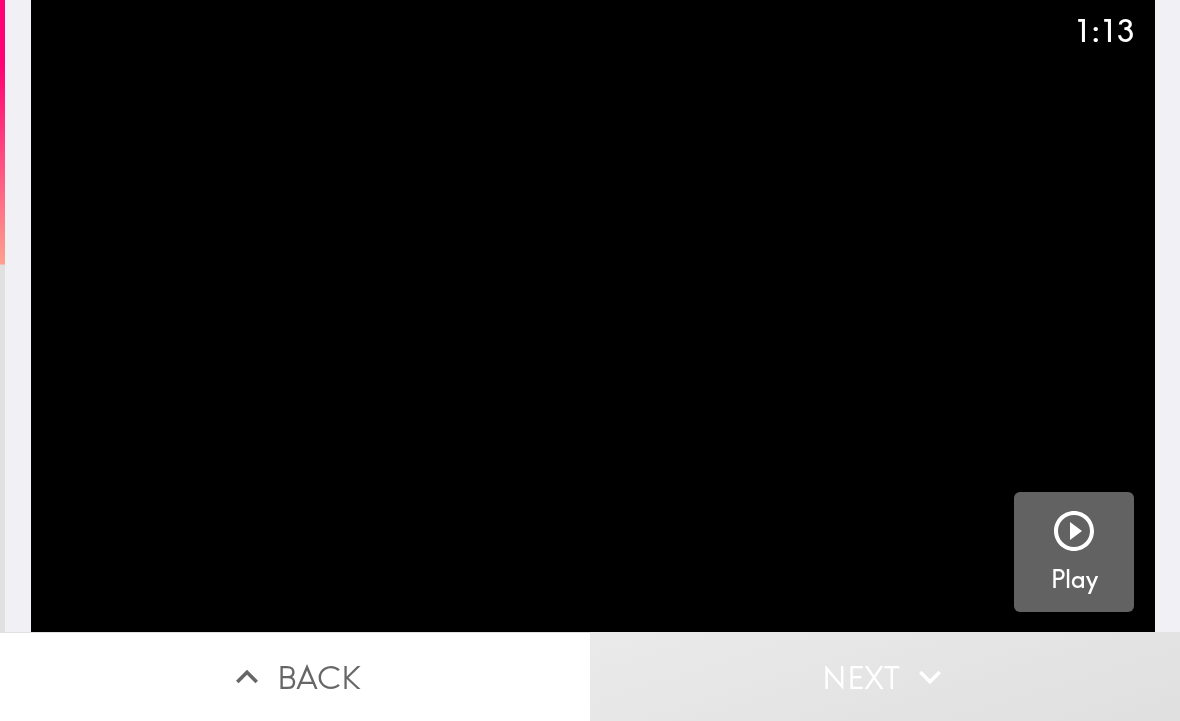 click on "Play" at bounding box center (1074, 580) 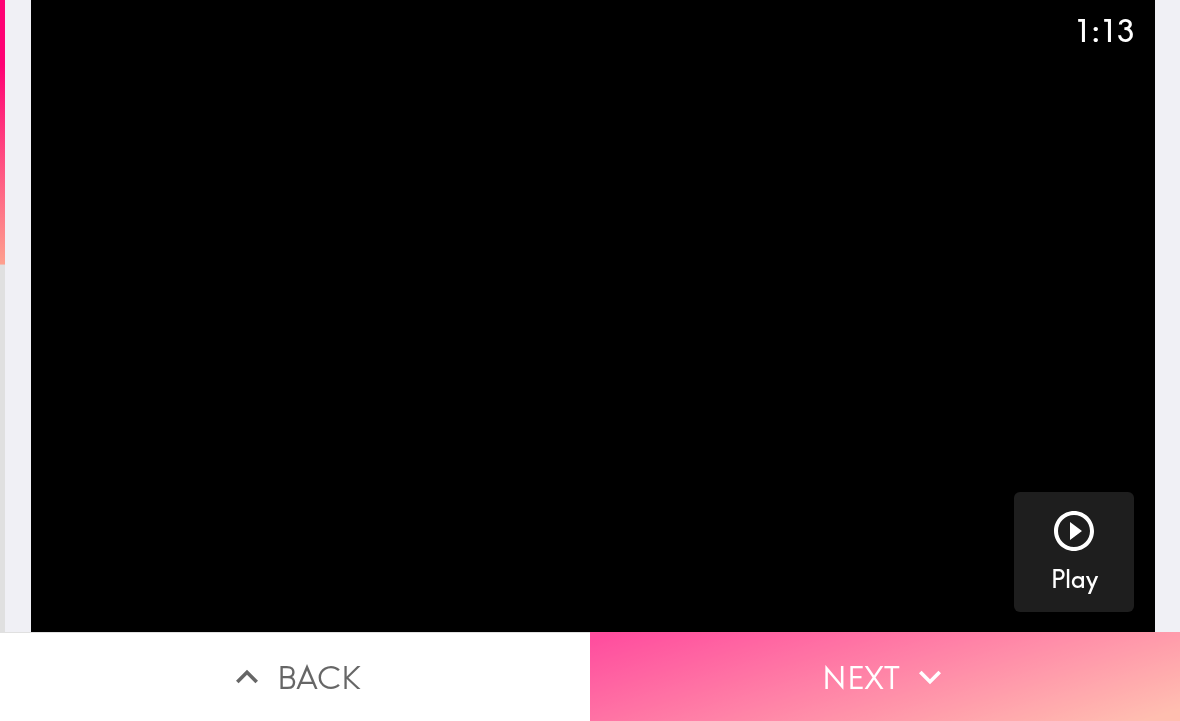 click on "Next" at bounding box center (885, 676) 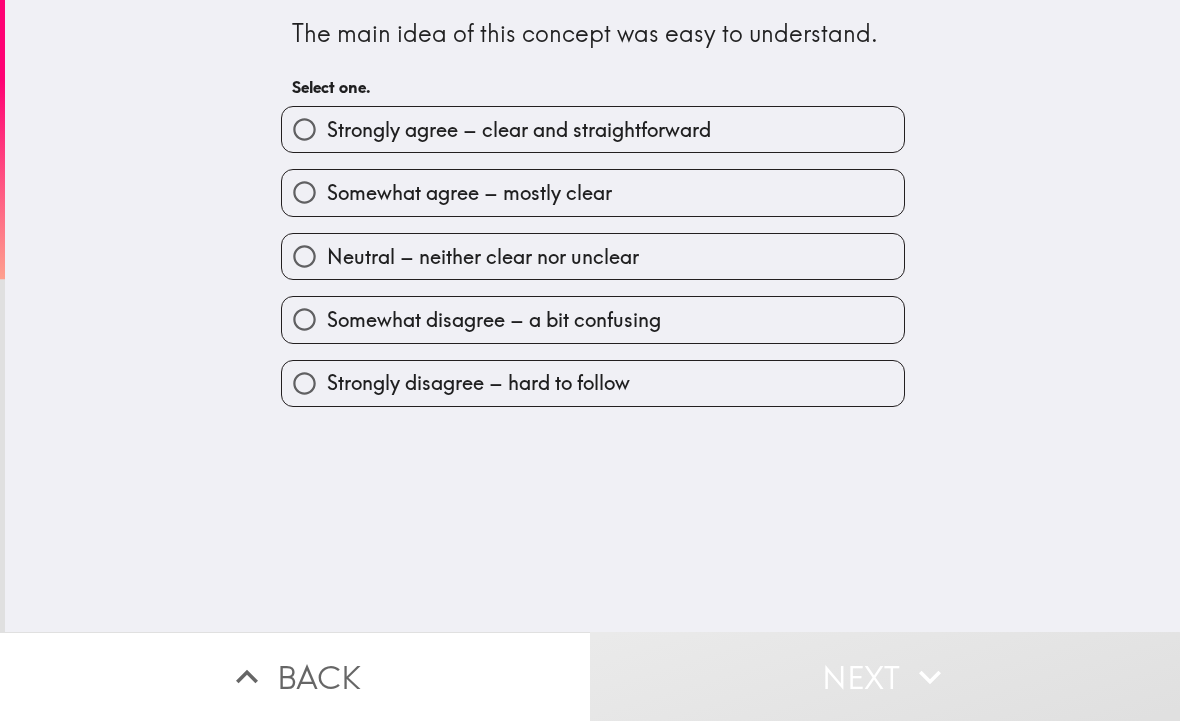 click on "Somewhat agree – mostly clear" at bounding box center (593, 192) 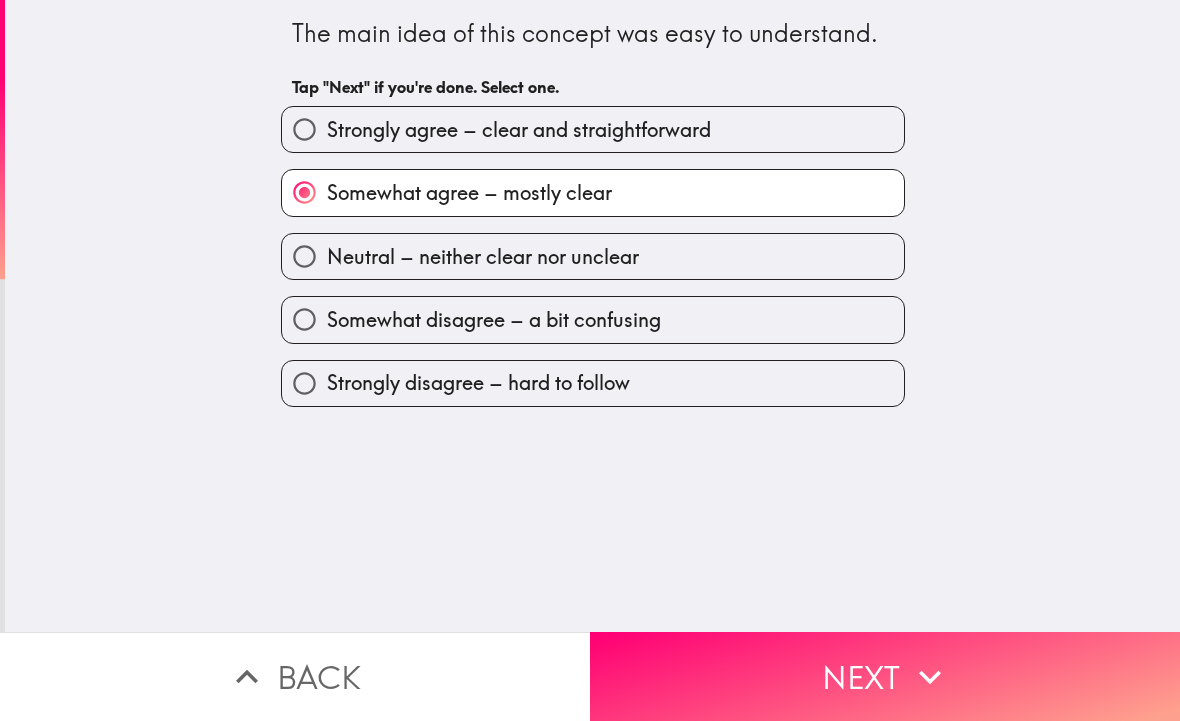 click on "Next" at bounding box center [885, 676] 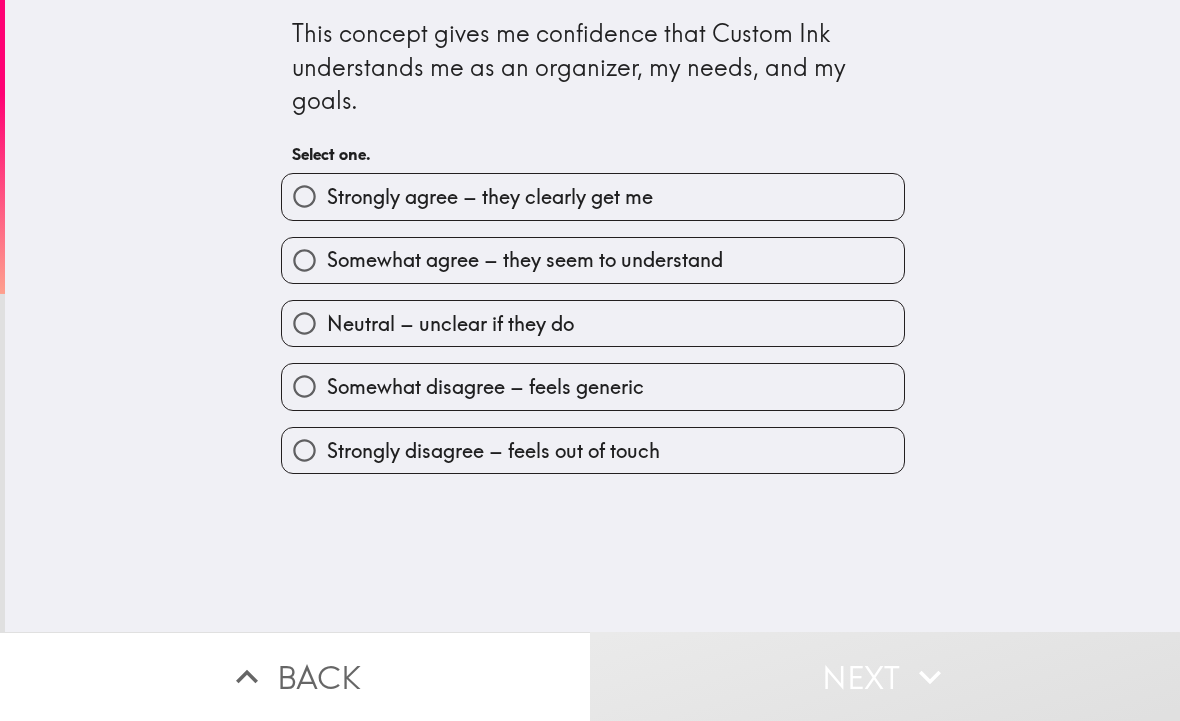 click on "Neutral – unclear if they do" at bounding box center [593, 323] 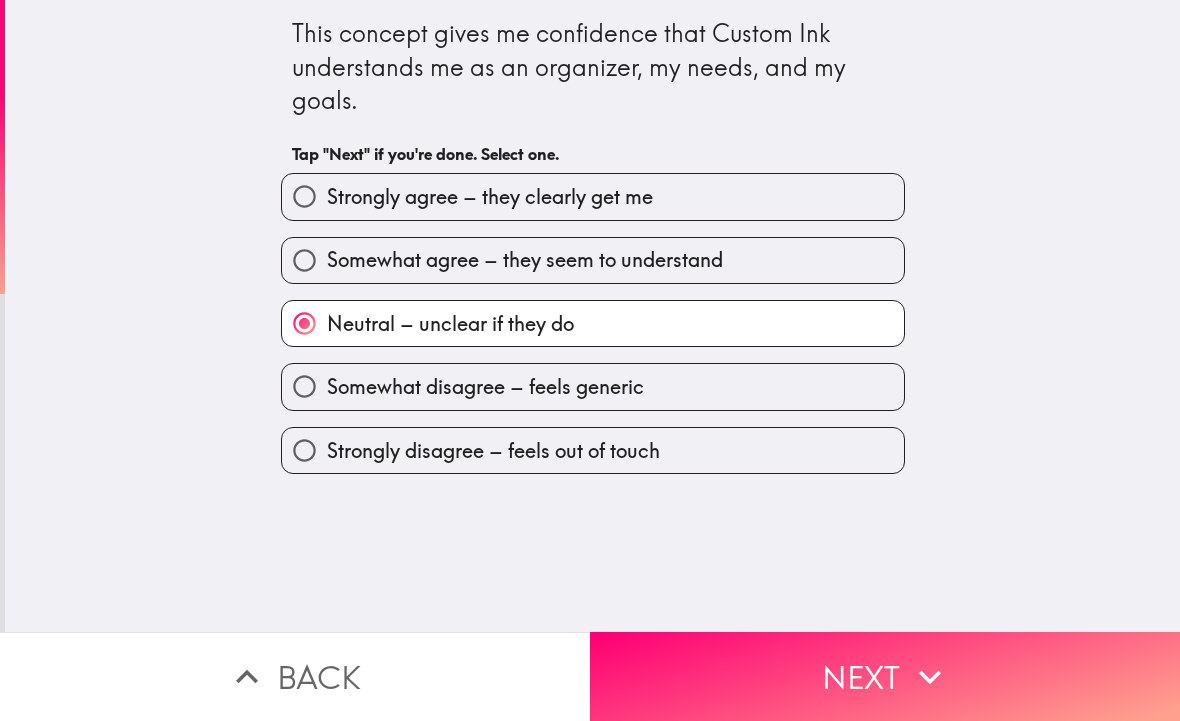 click on "Next" at bounding box center [885, 676] 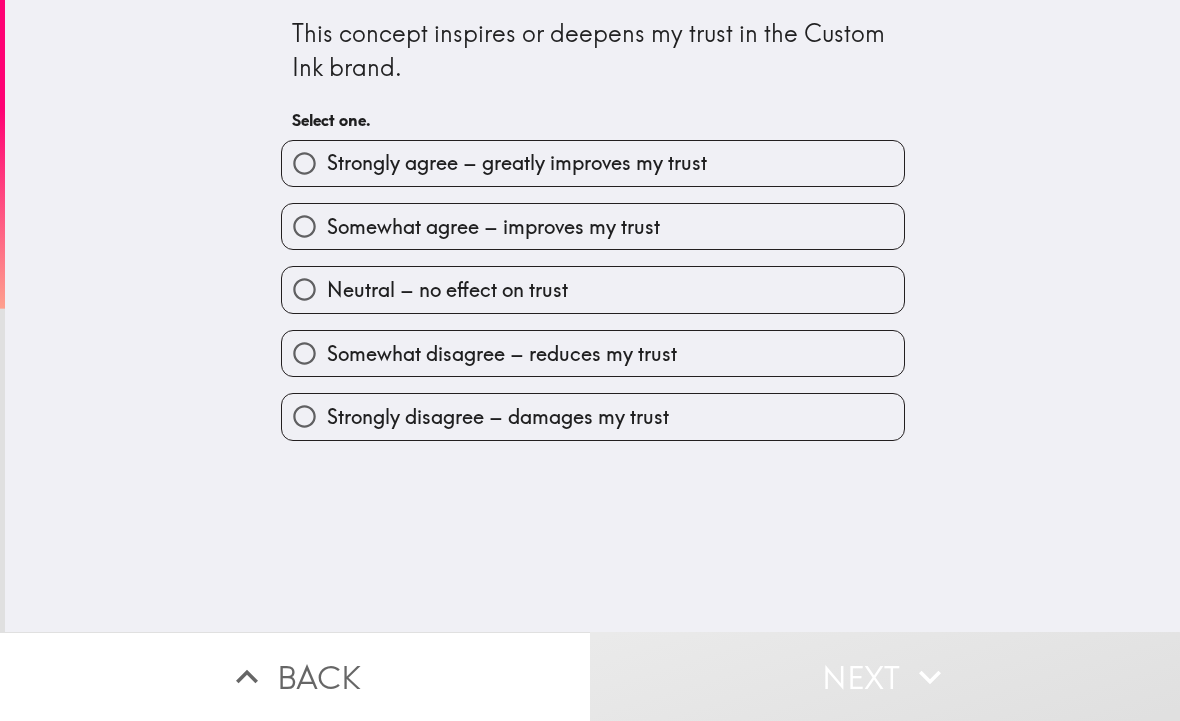 click on "Neutral – no effect on trust" at bounding box center [593, 289] 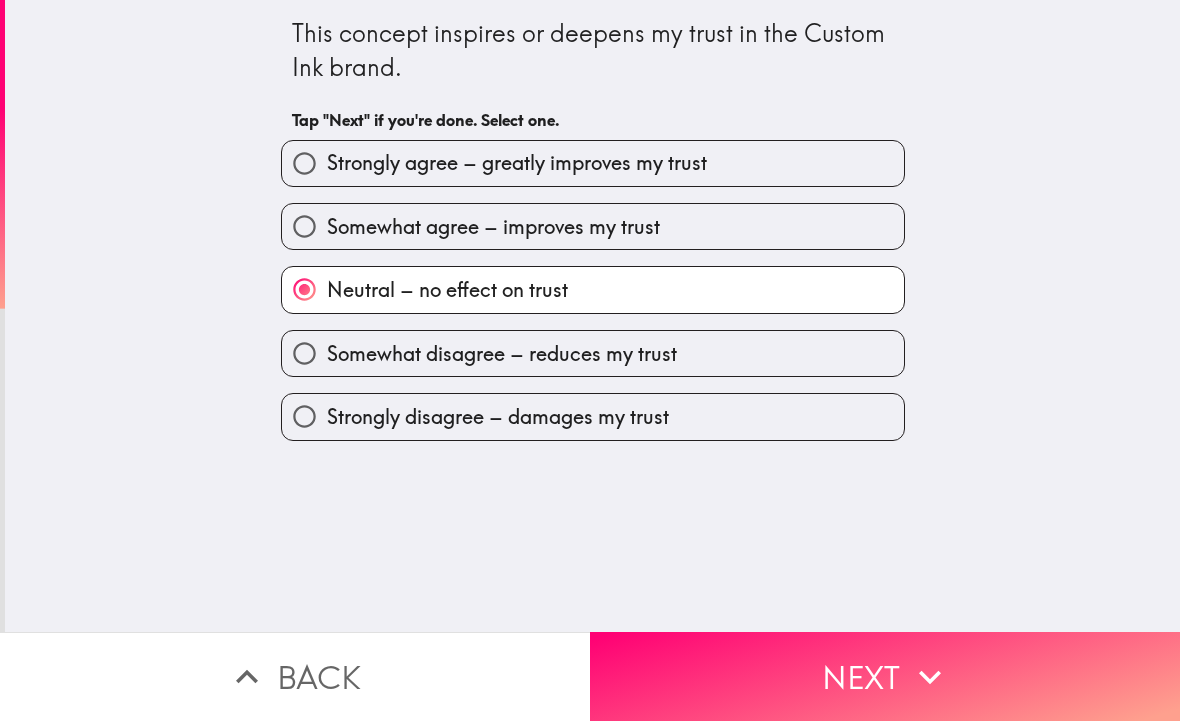 click on "Neutral – no effect on trust" at bounding box center [585, 281] 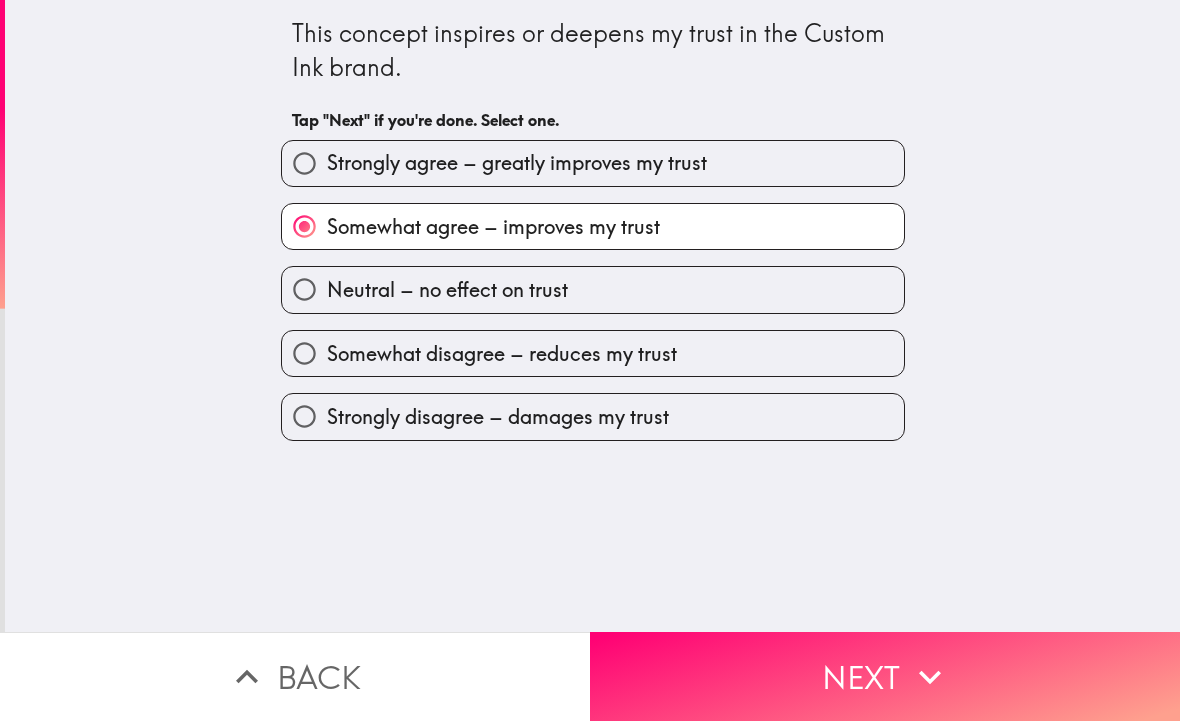 click on "Next" at bounding box center [885, 676] 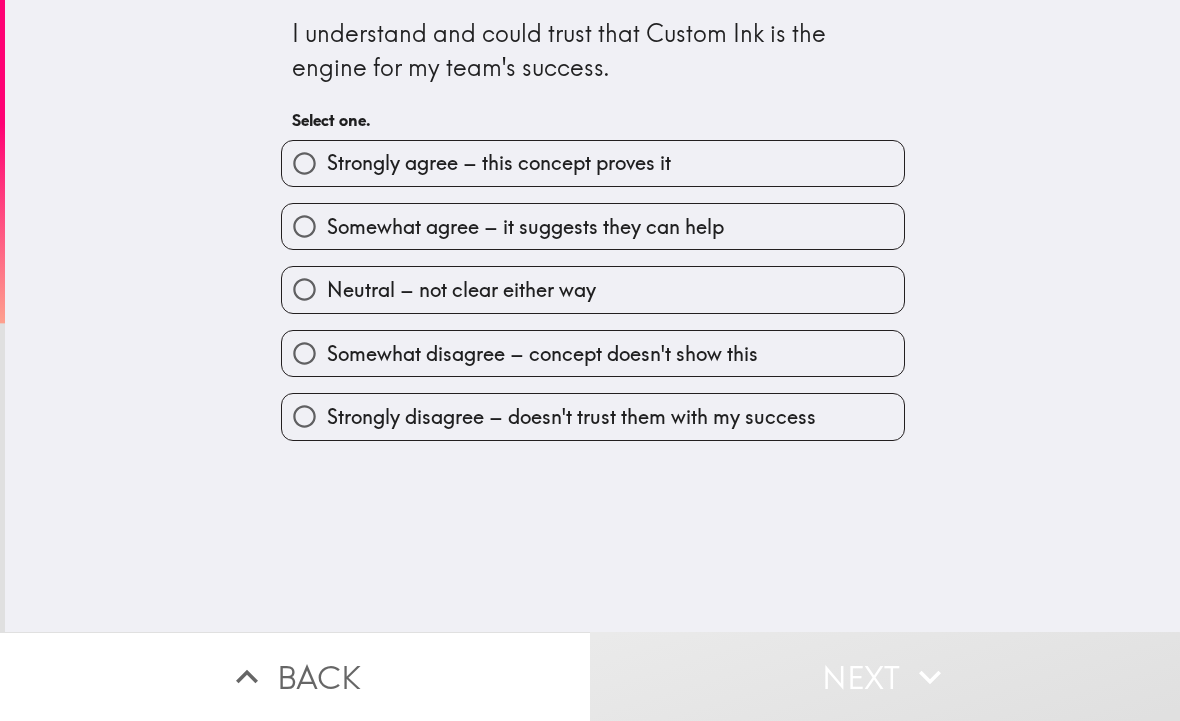 click on "Somewhat agree – it suggests they can help" at bounding box center [593, 226] 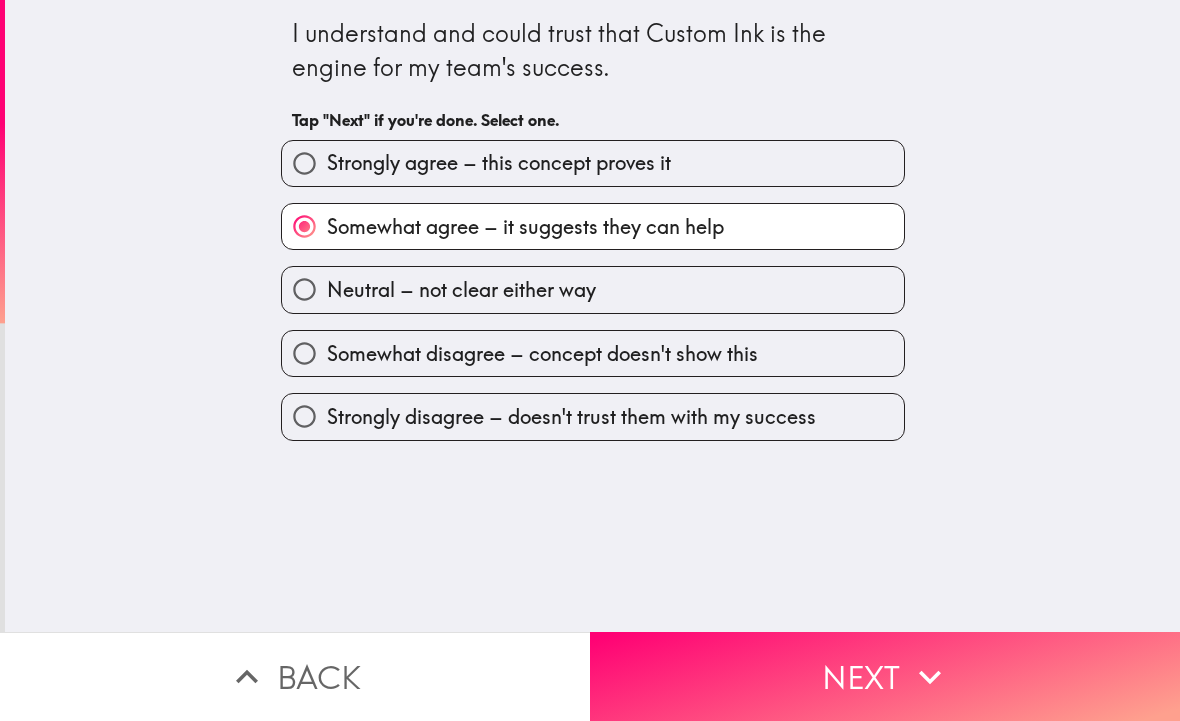 click on "Next" at bounding box center (885, 676) 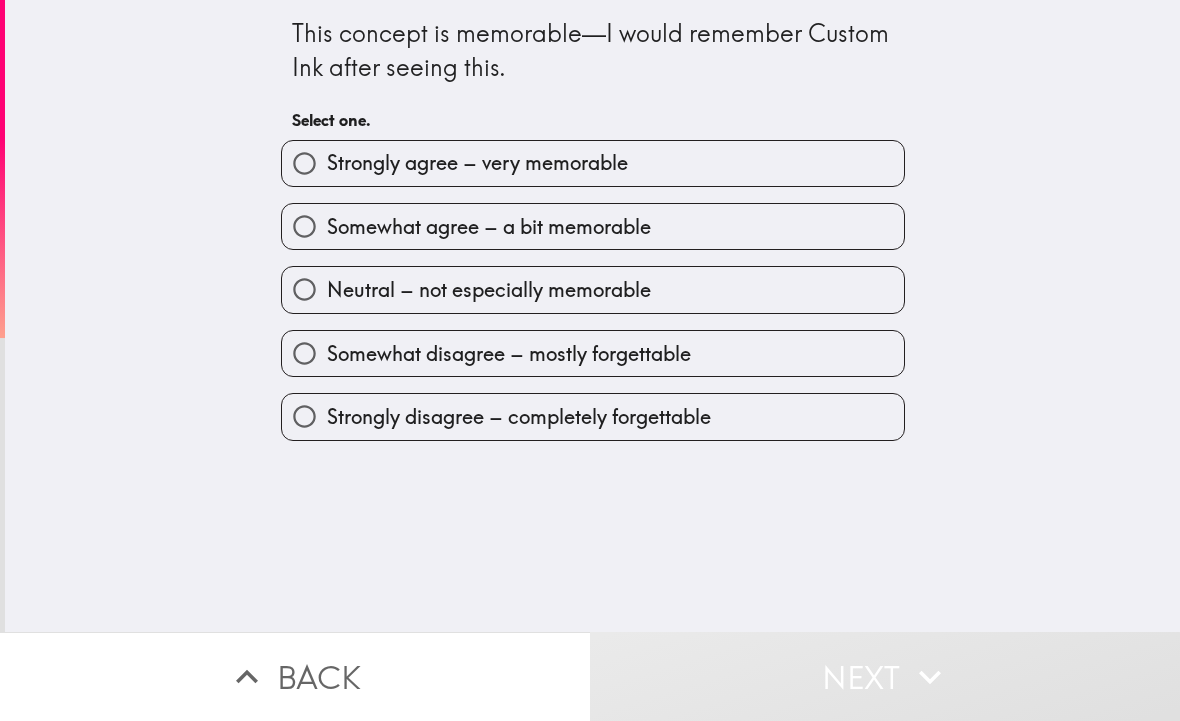 click on "Somewhat agree – a bit memorable" at bounding box center (593, 226) 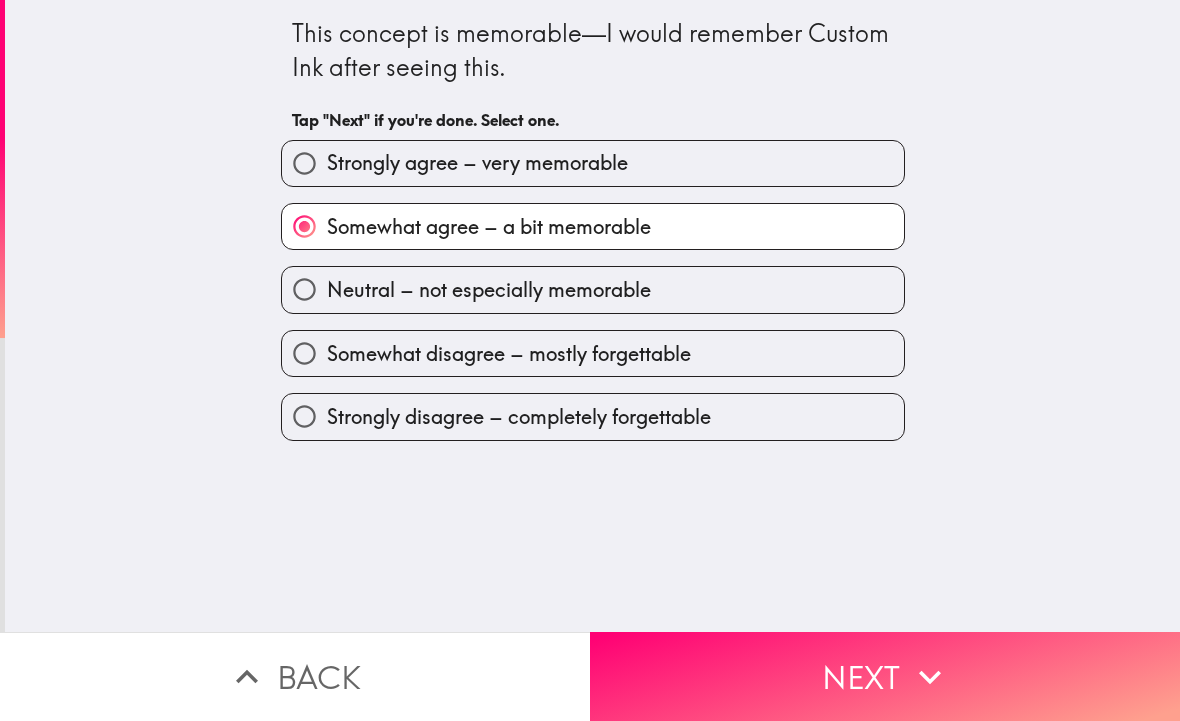 click on "Next" at bounding box center (885, 676) 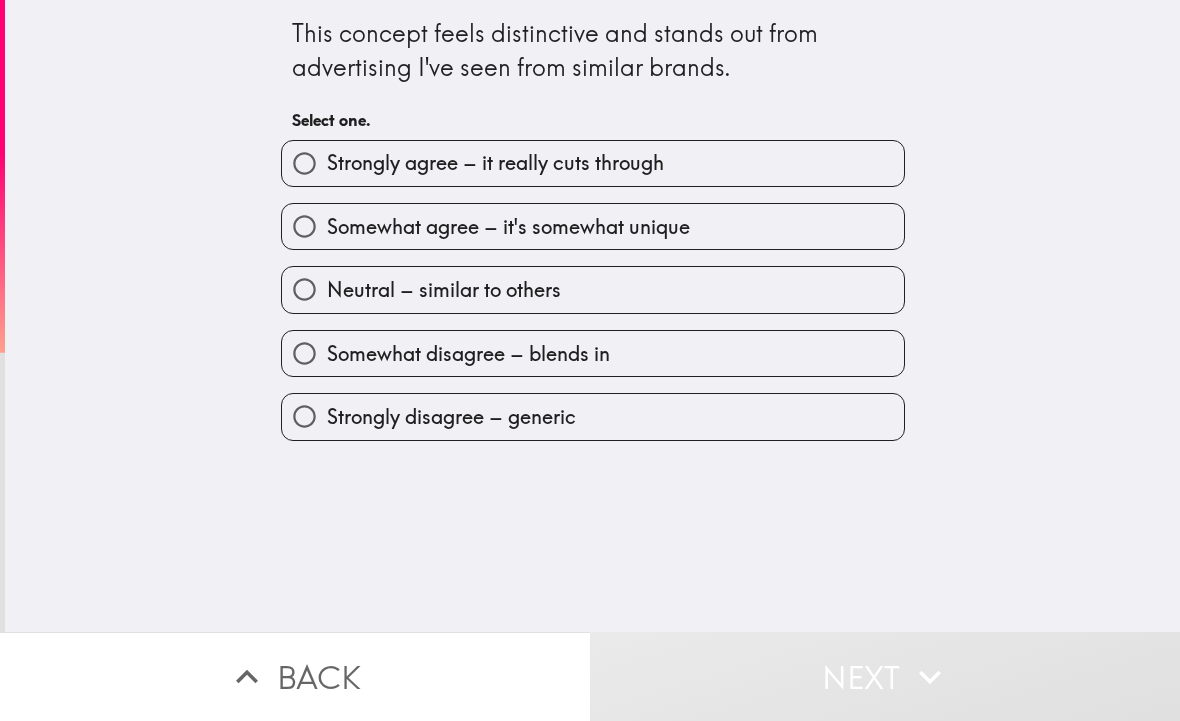 click on "Somewhat agree – it's somewhat unique" at bounding box center [593, 226] 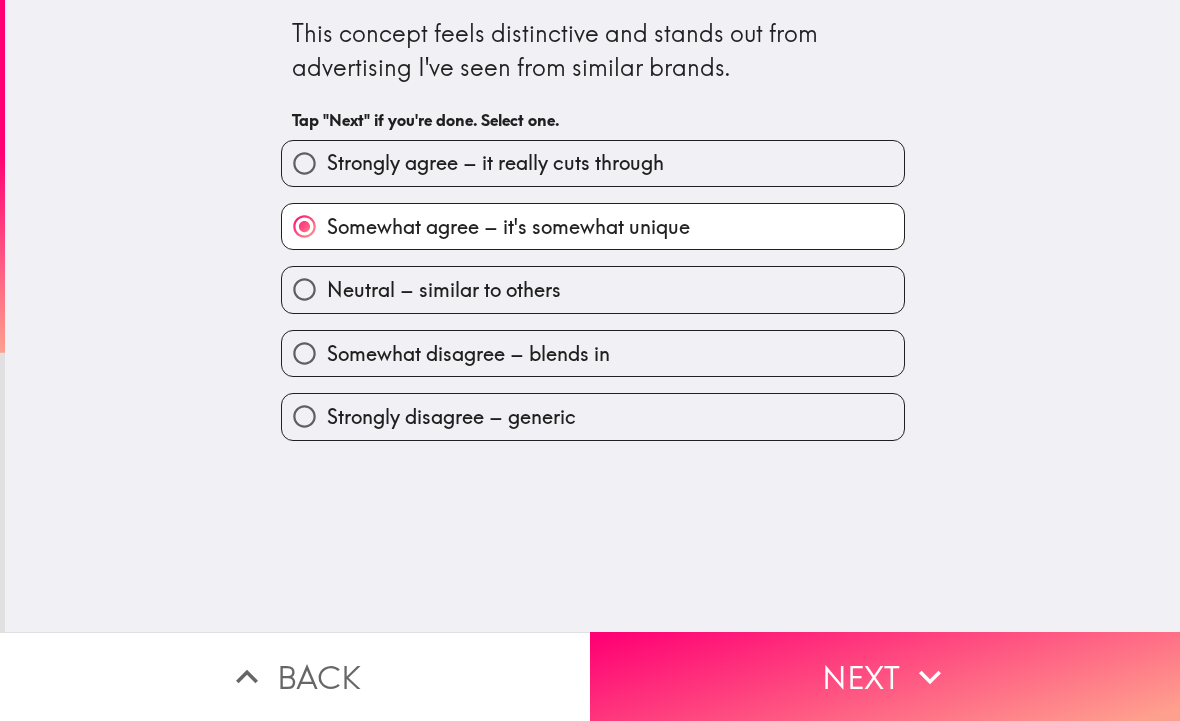 click on "Next" at bounding box center [885, 676] 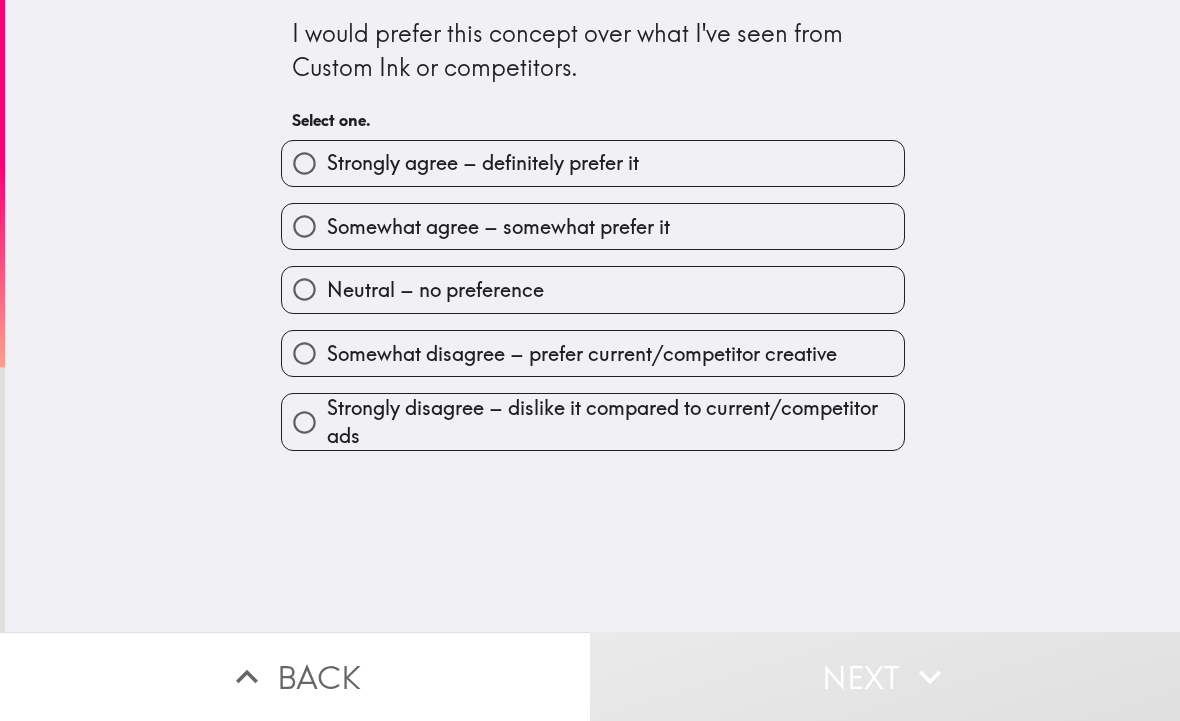 click on "Somewhat agree – somewhat prefer it" at bounding box center [593, 226] 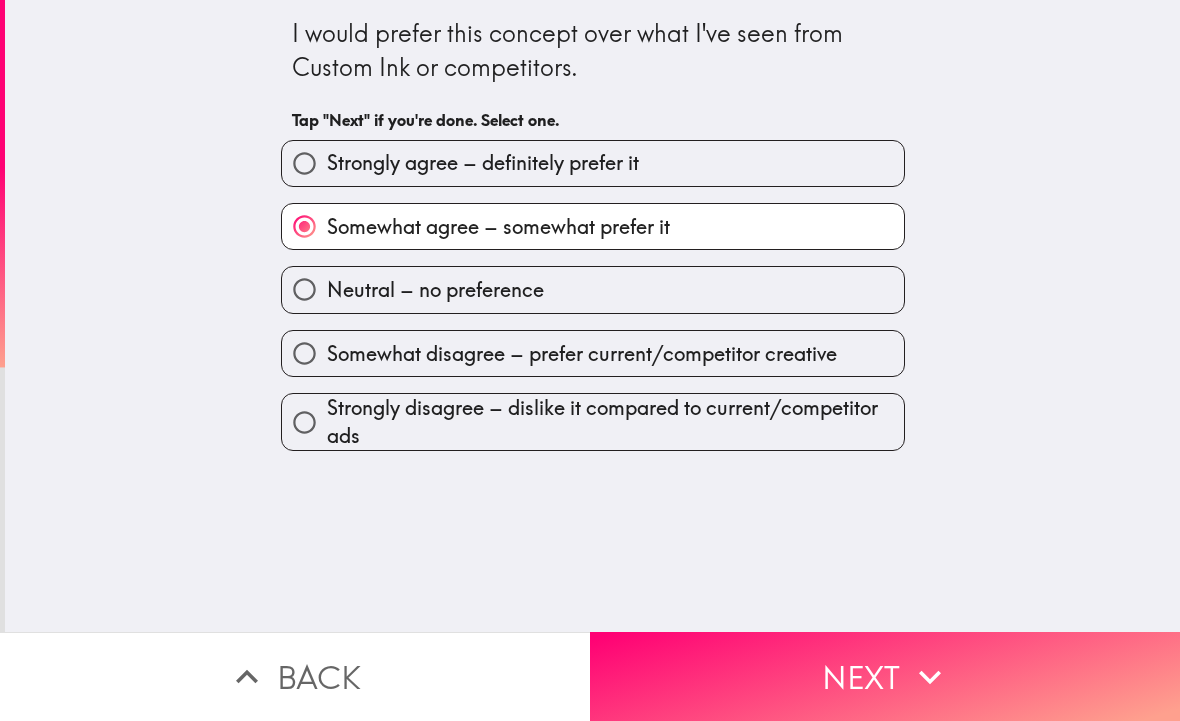 click on "Next" at bounding box center [885, 676] 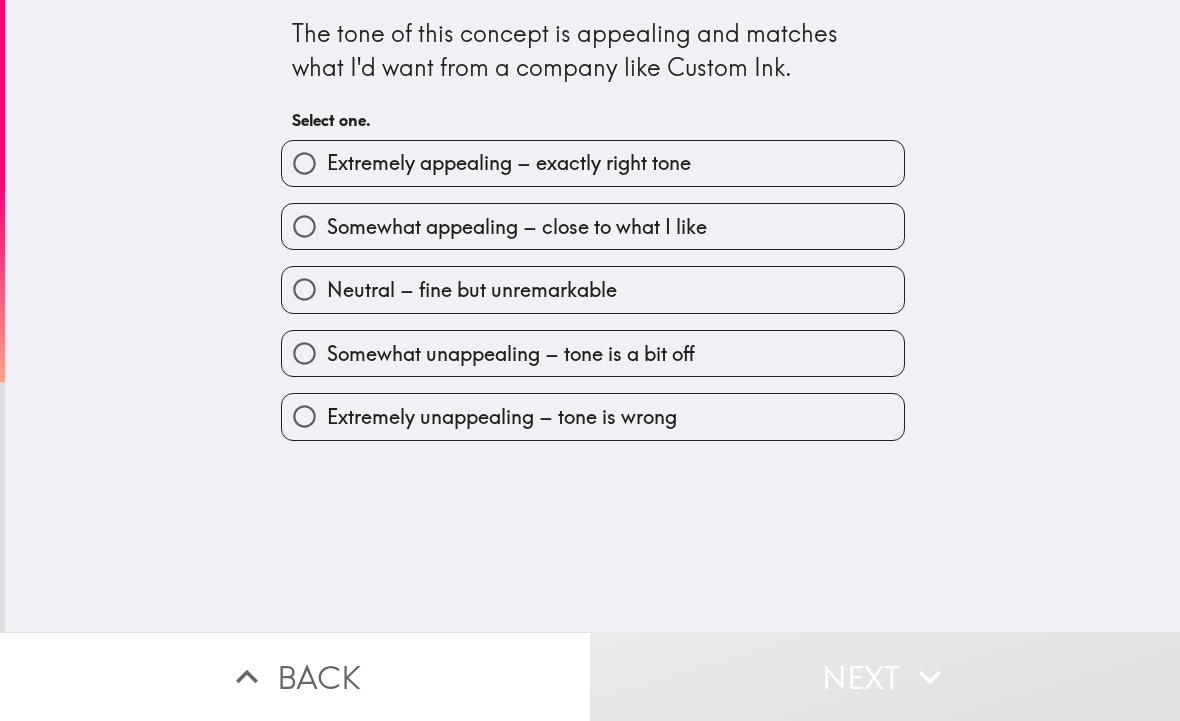 click on "Somewhat appealing – close to what I like" at bounding box center (517, 227) 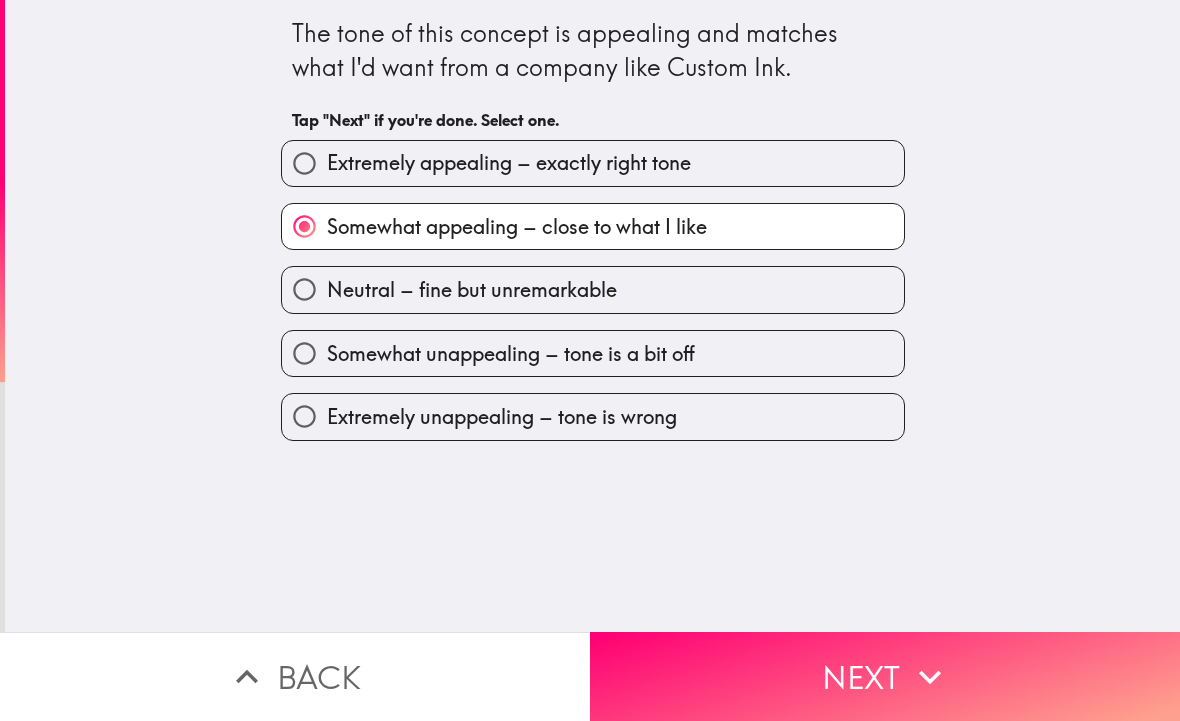 click on "Next" at bounding box center (885, 676) 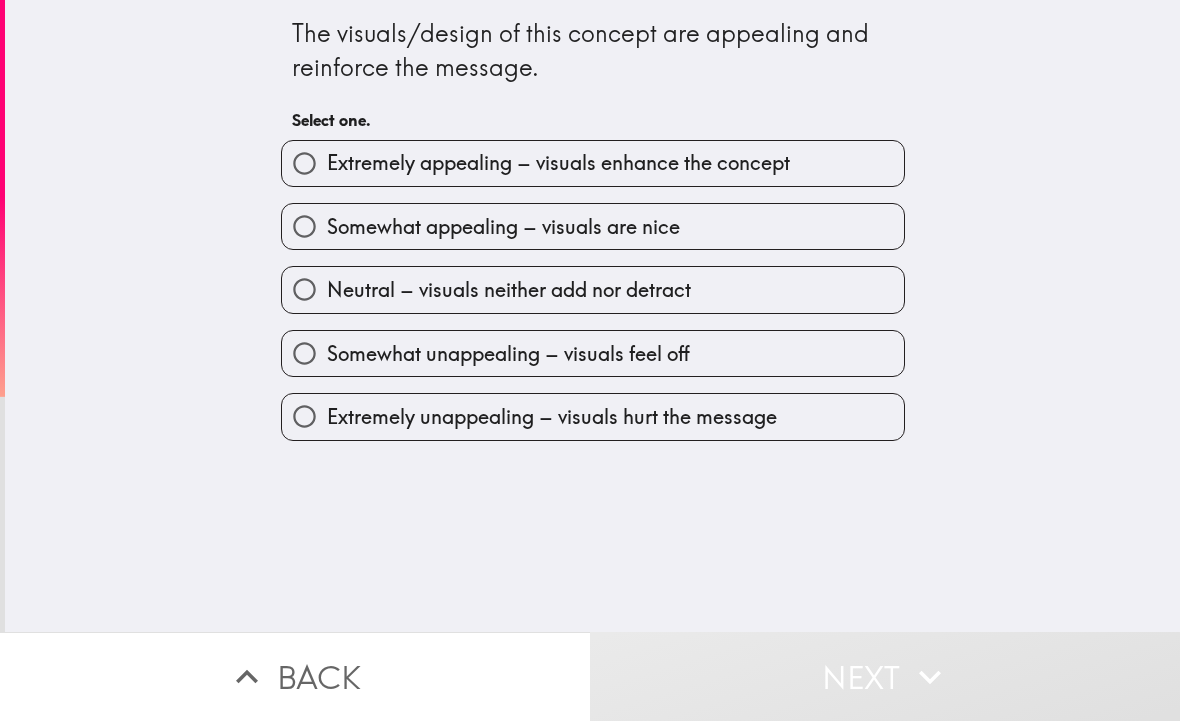 click on "Somewhat appealing – visuals are nice" at bounding box center [593, 226] 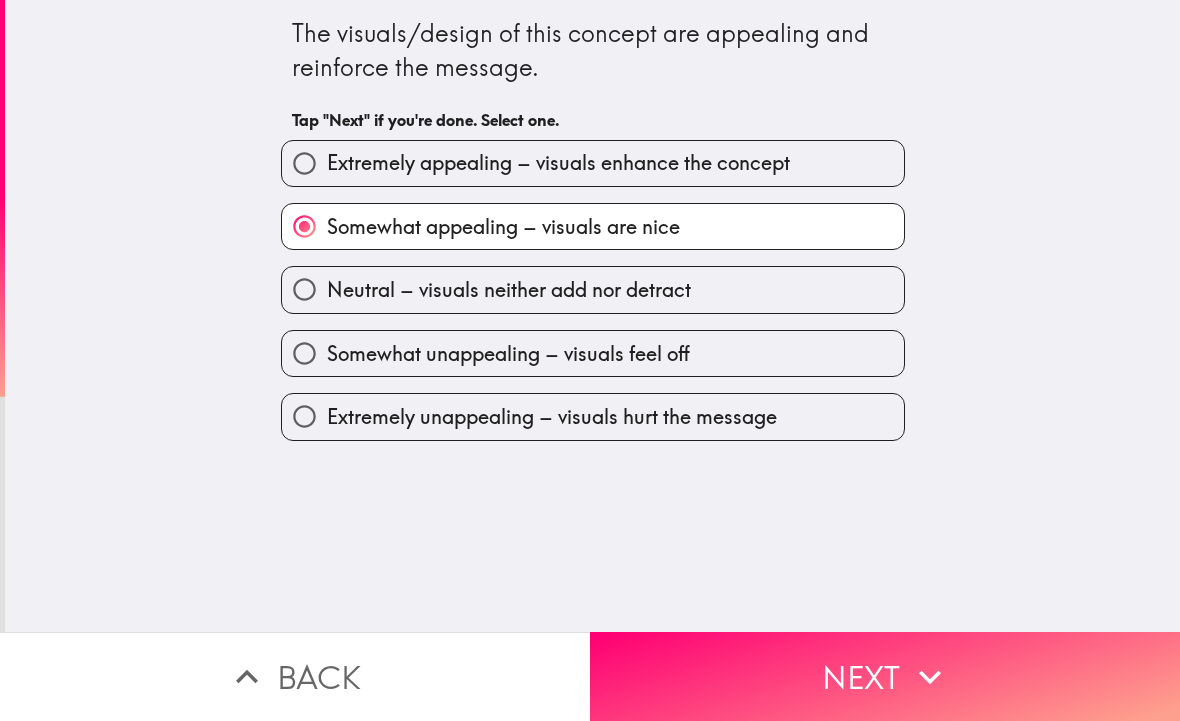 click on "Next" at bounding box center (885, 676) 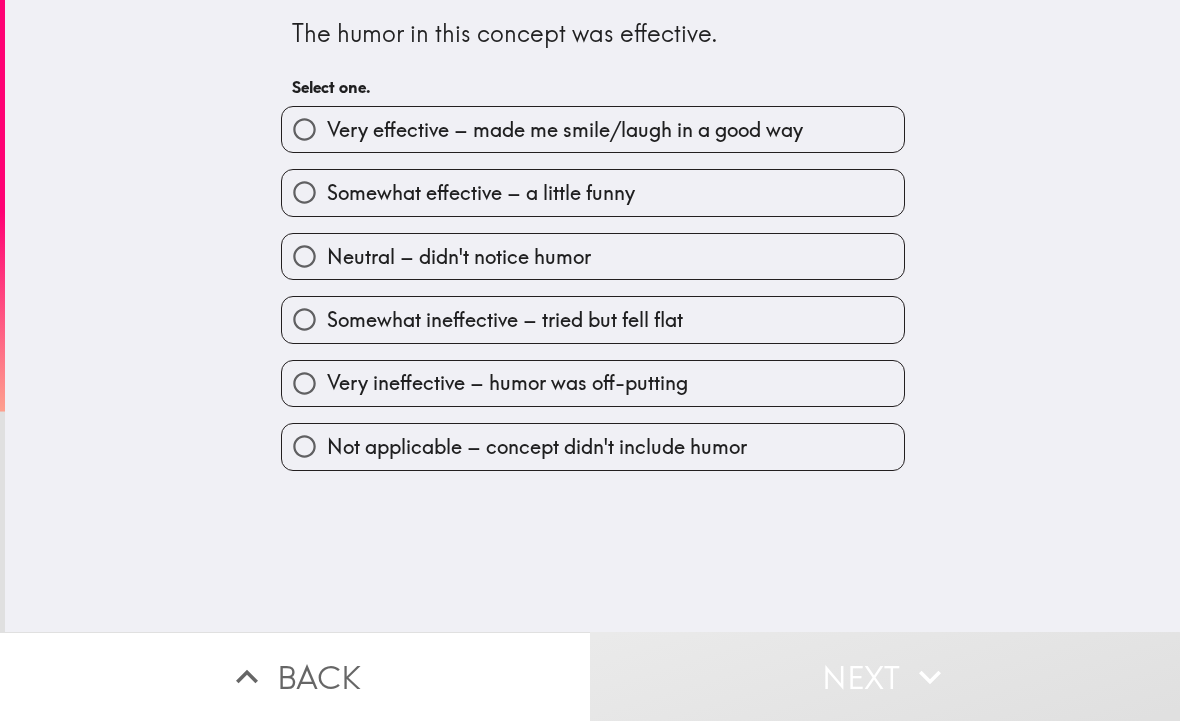 click on "Somewhat effective – a little funny" at bounding box center (593, 192) 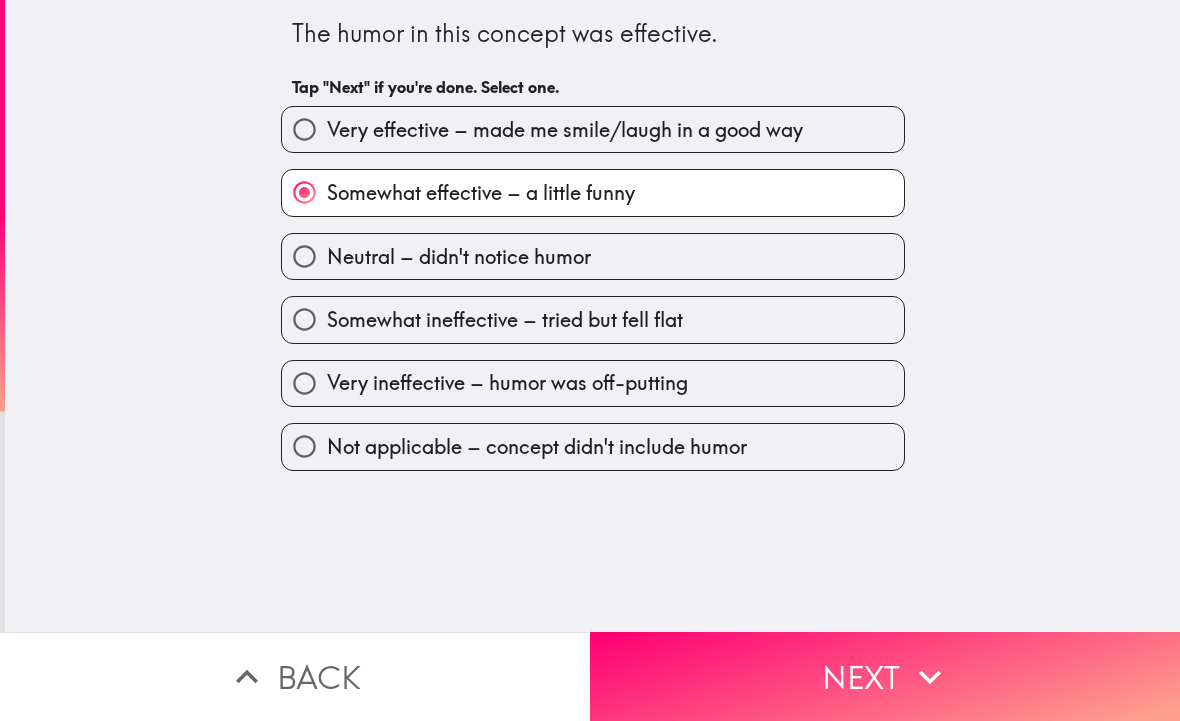 click on "Next" at bounding box center [885, 676] 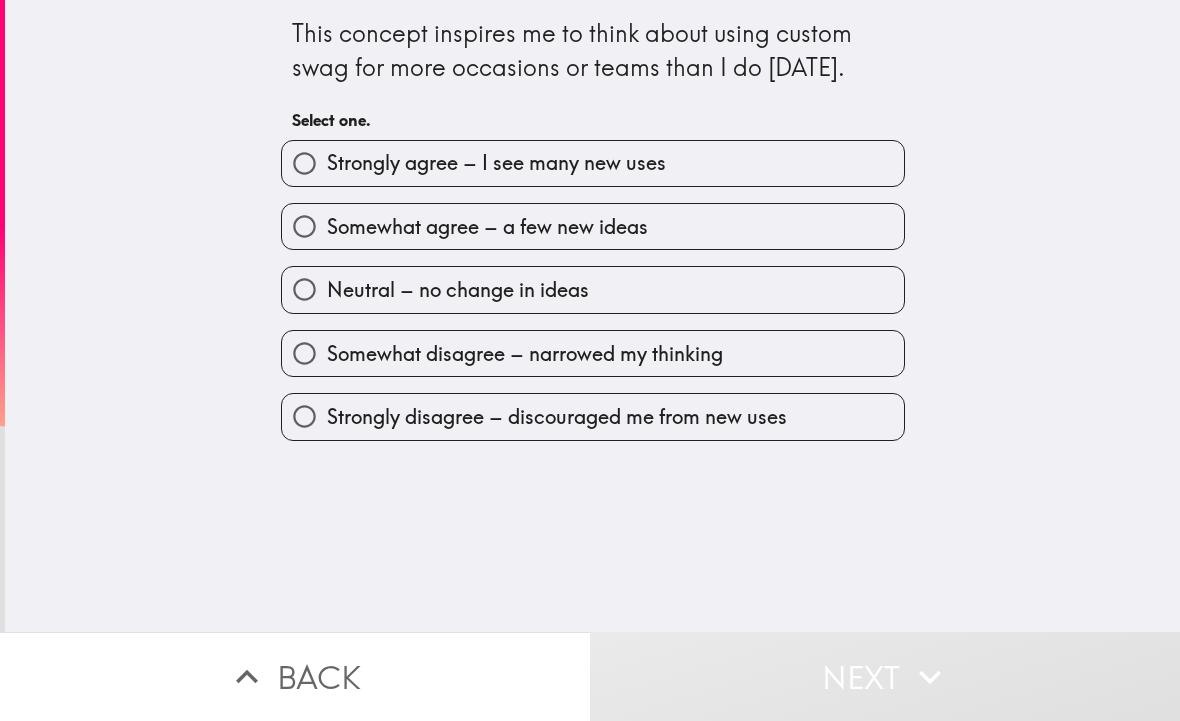 click on "Somewhat agree – a few new ideas" at bounding box center [593, 226] 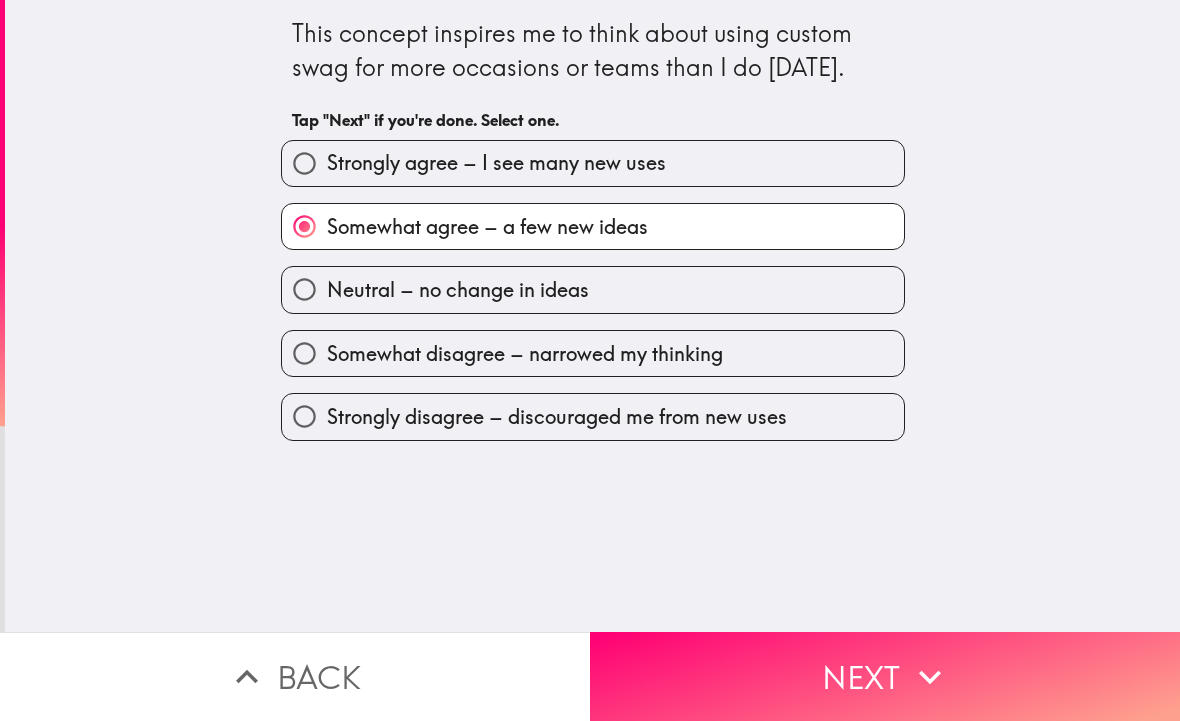 click on "Next" at bounding box center (885, 676) 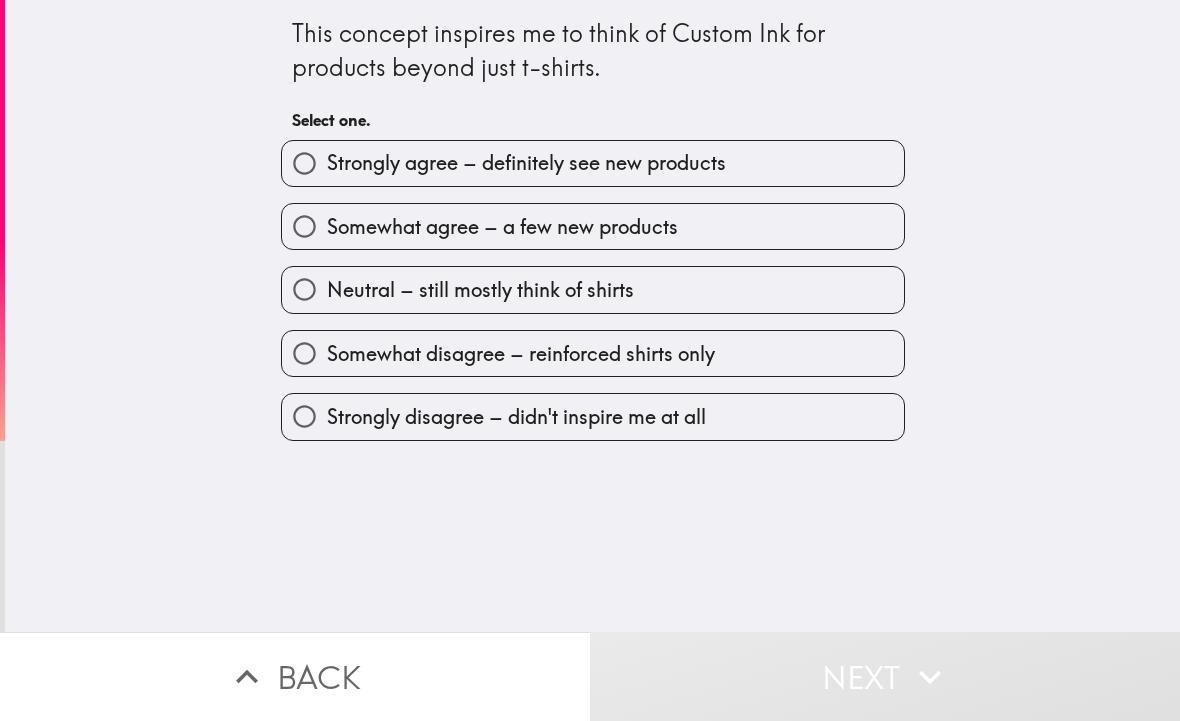 click on "Neutral – still mostly think of shirts" at bounding box center (593, 289) 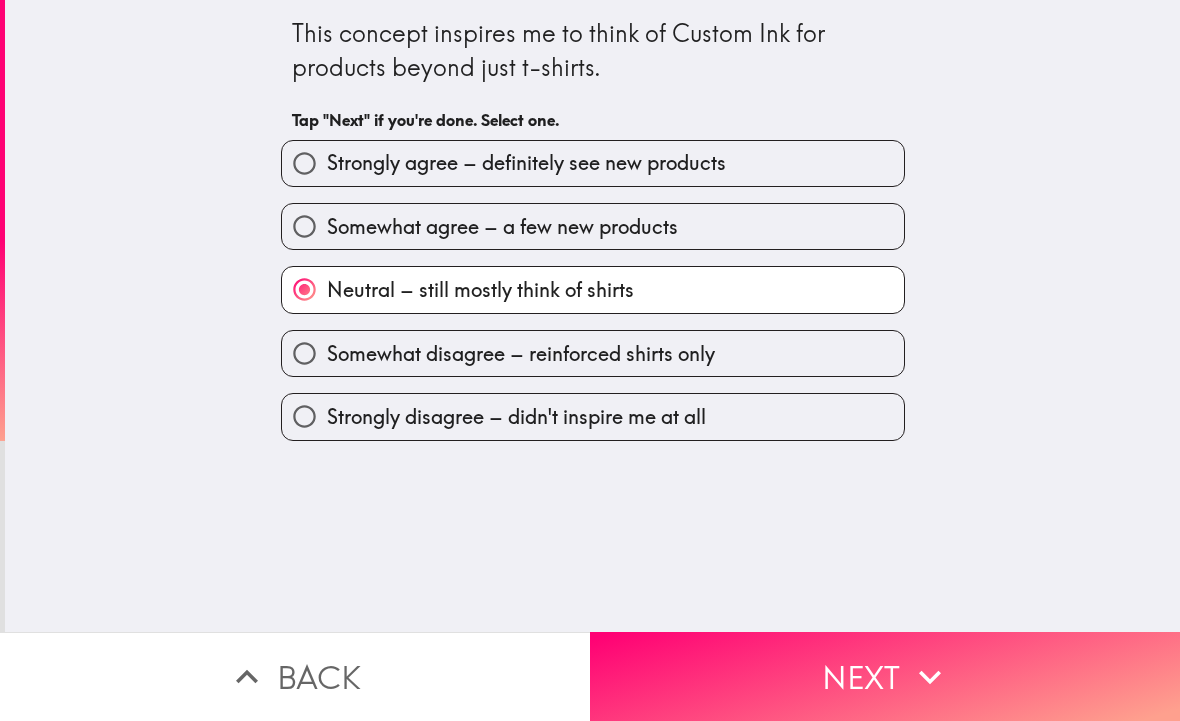 click on "Next" at bounding box center [885, 676] 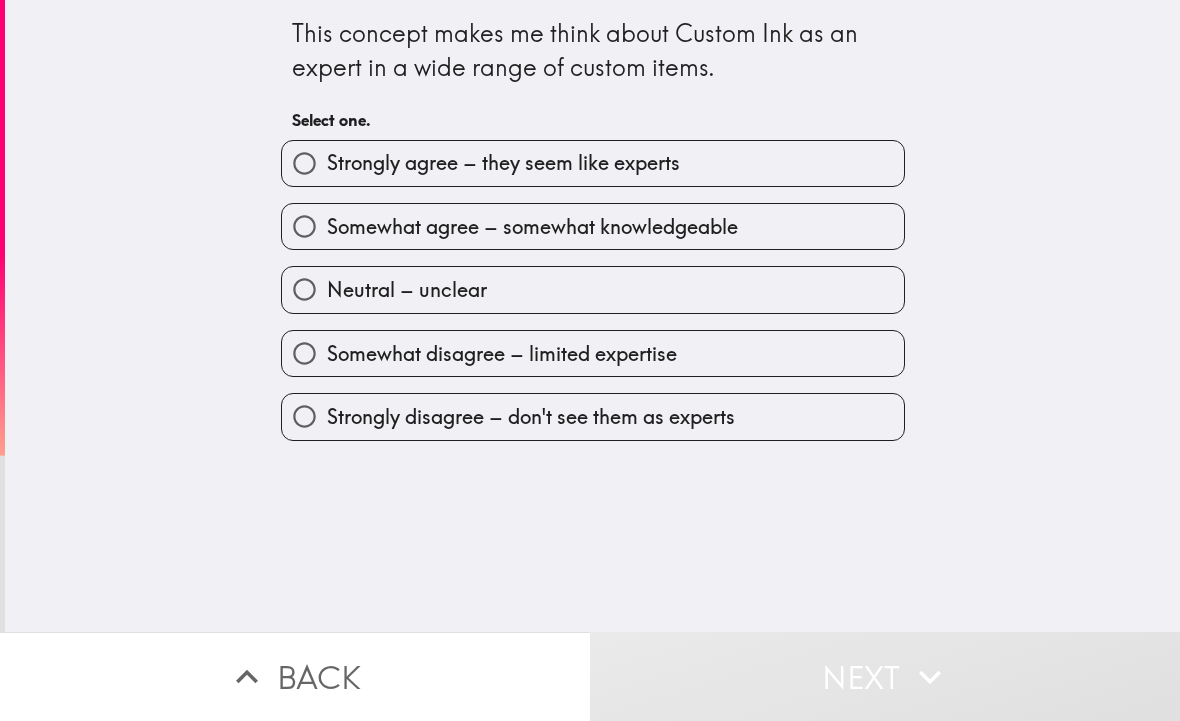 click on "Somewhat agree – somewhat knowledgeable" at bounding box center (532, 227) 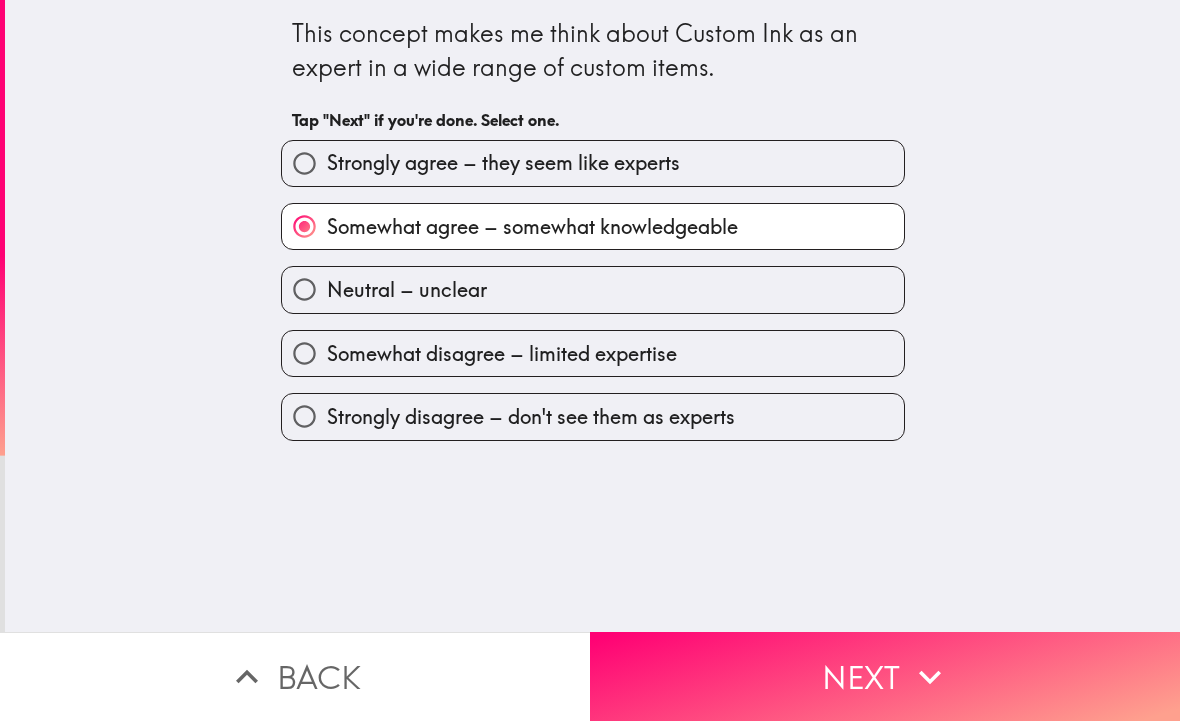 click on "Next" at bounding box center [885, 676] 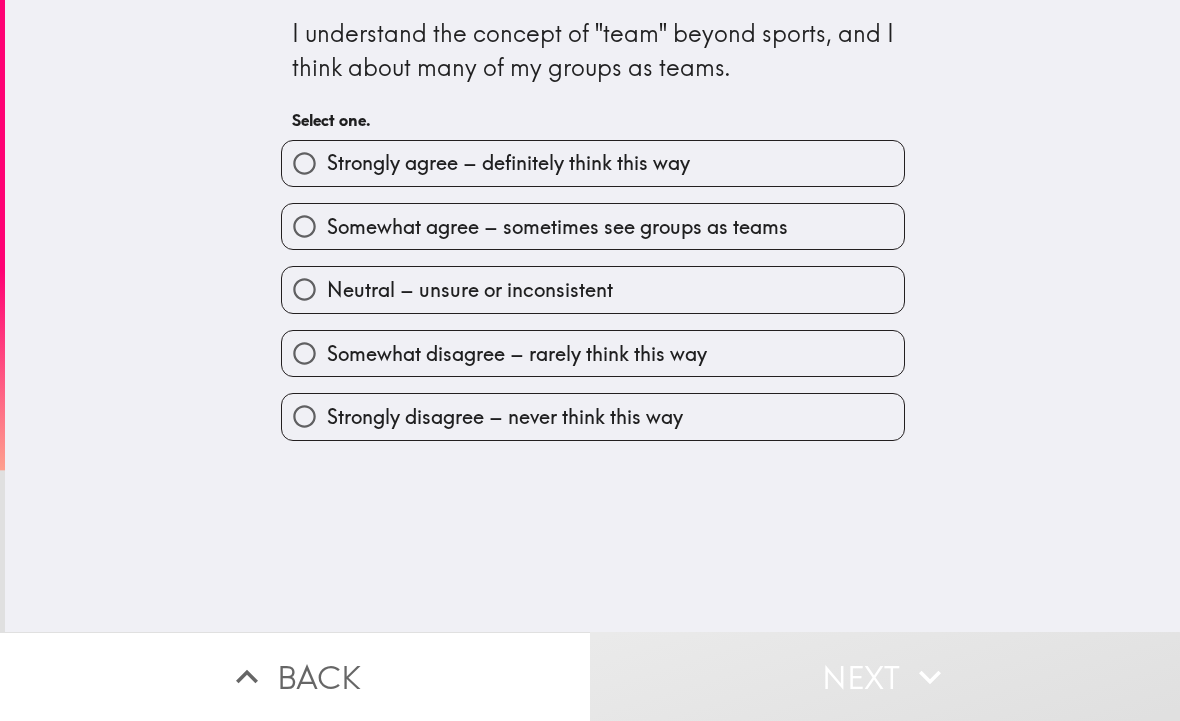 click on "Somewhat agree – sometimes see groups as teams" at bounding box center [557, 227] 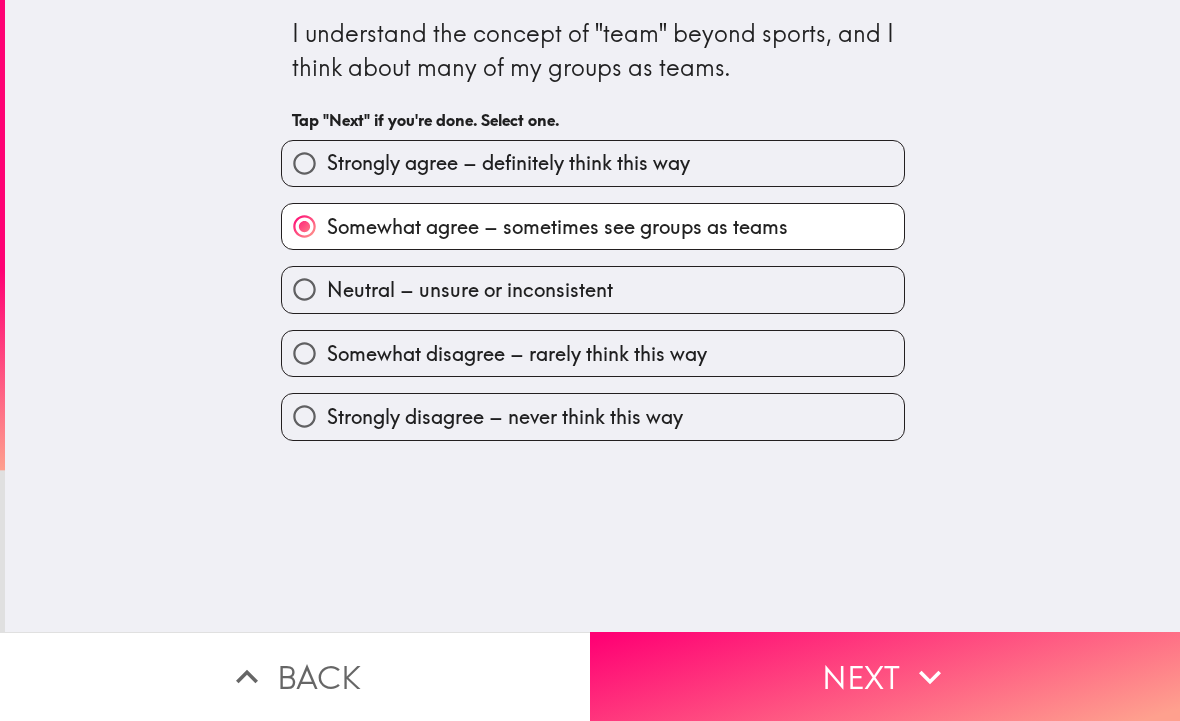 click on "Next" at bounding box center (885, 676) 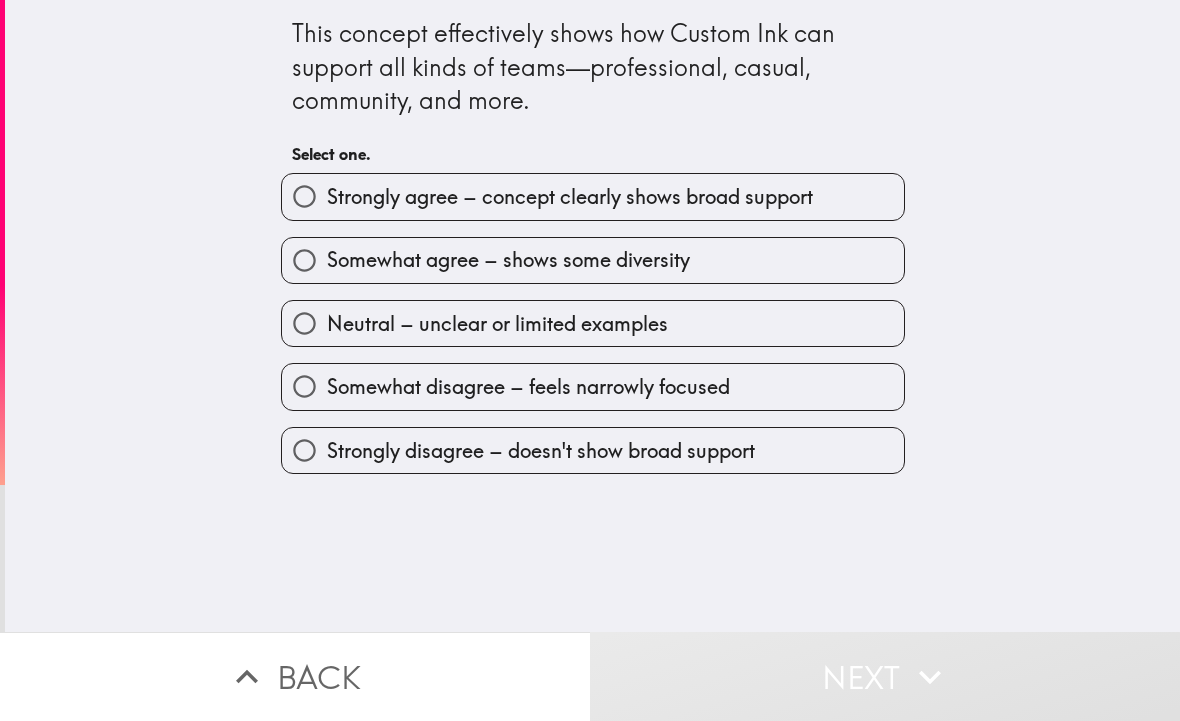 click on "Somewhat agree – shows some diversity" at bounding box center [508, 260] 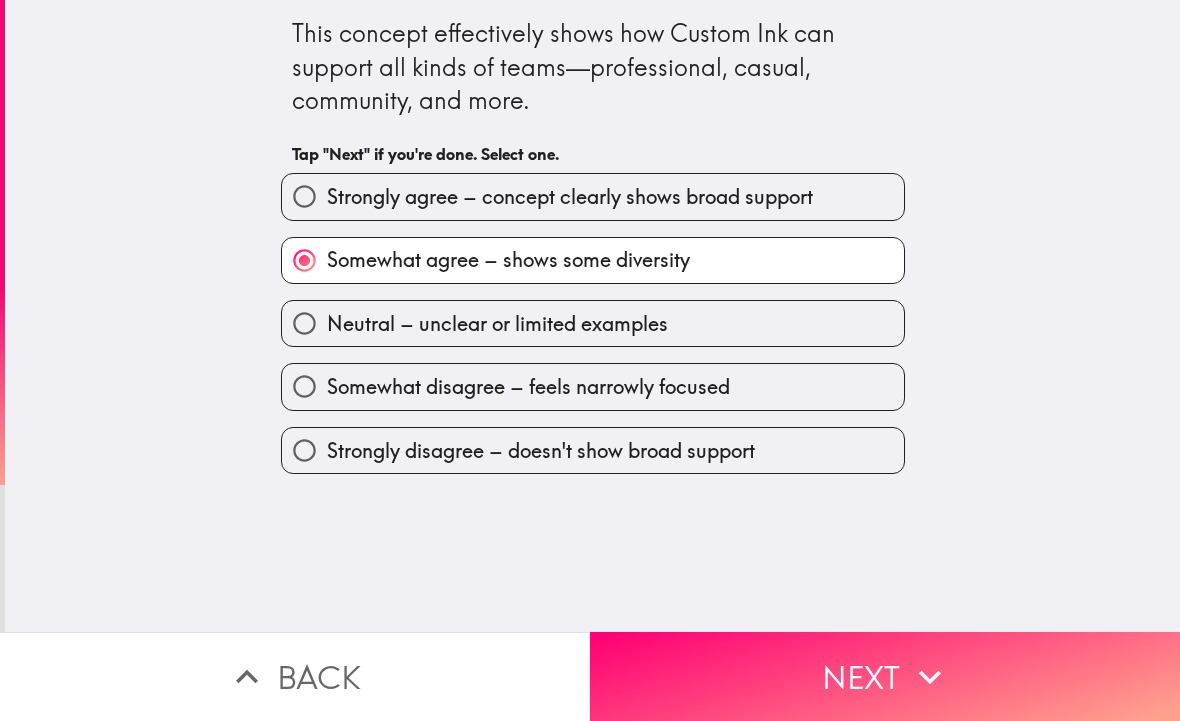 click on "Next" at bounding box center [885, 676] 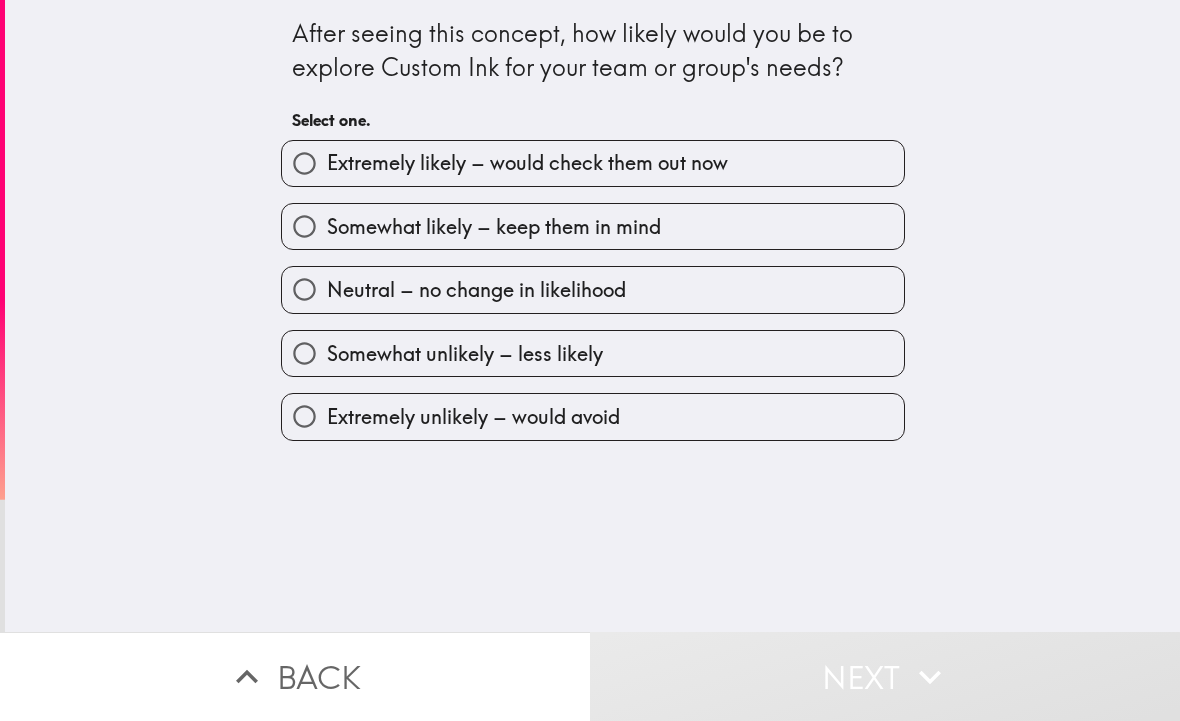 click on "Somewhat likely – keep them in mind" at bounding box center [593, 226] 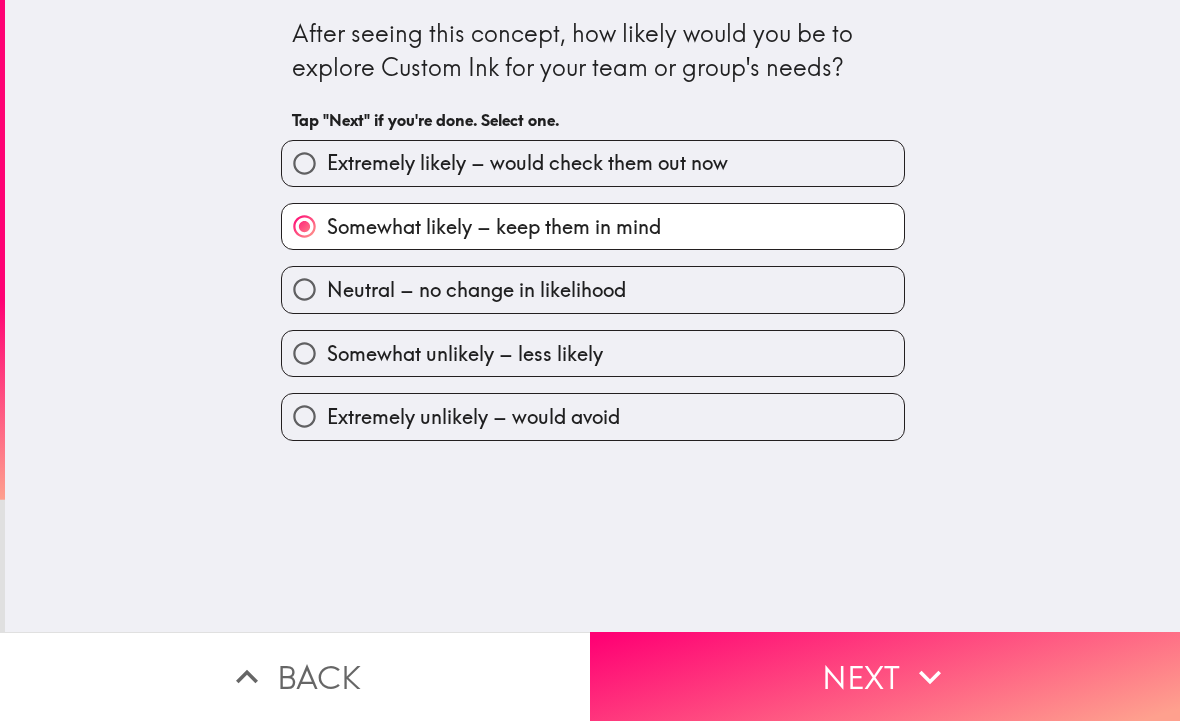 click on "Next" at bounding box center (885, 676) 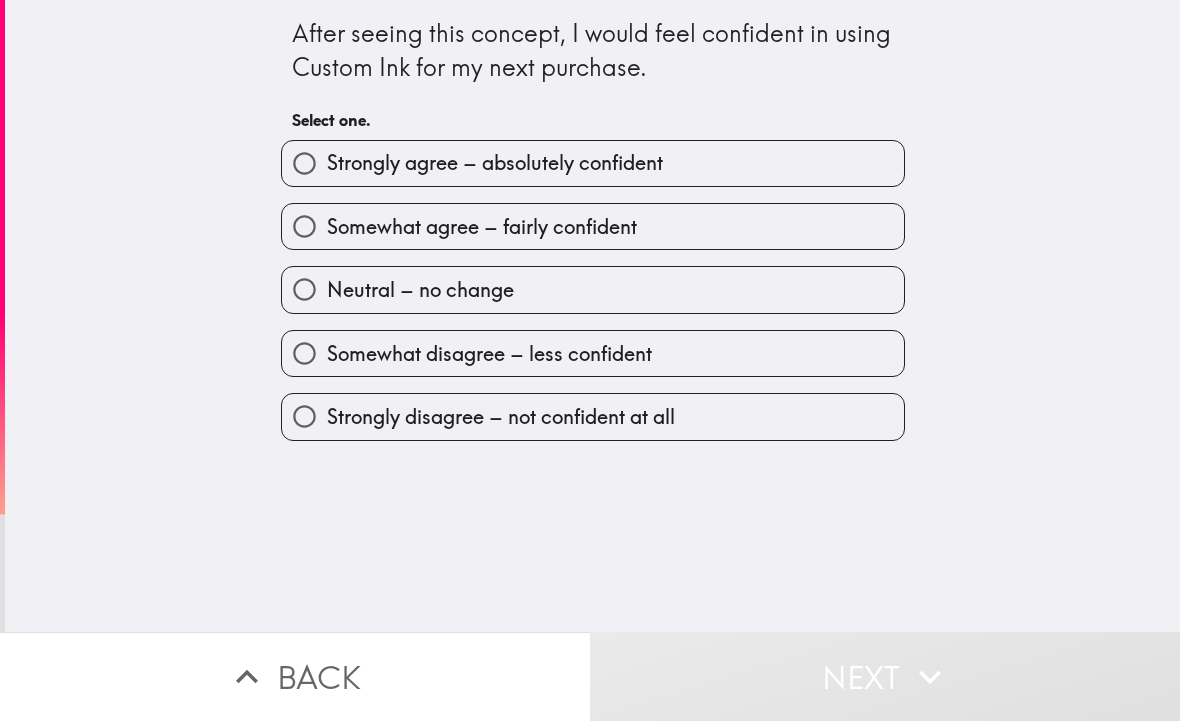 click on "Somewhat agree – fairly confident" at bounding box center [593, 226] 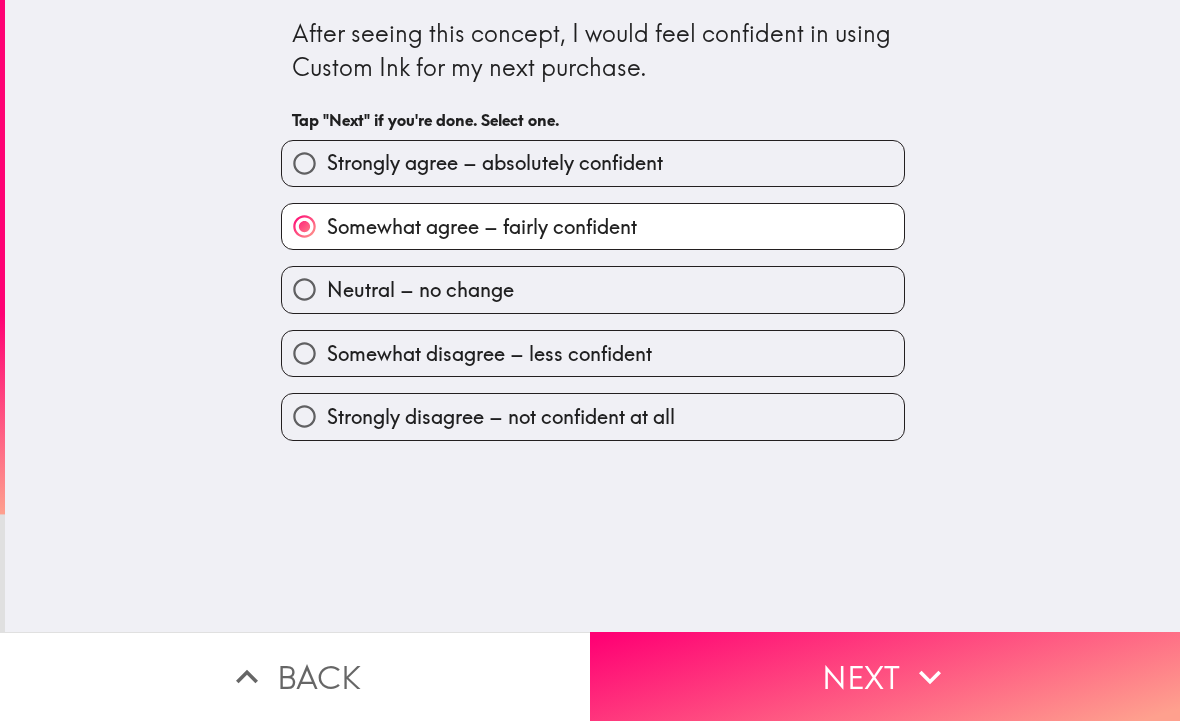 click on "Next" at bounding box center (885, 676) 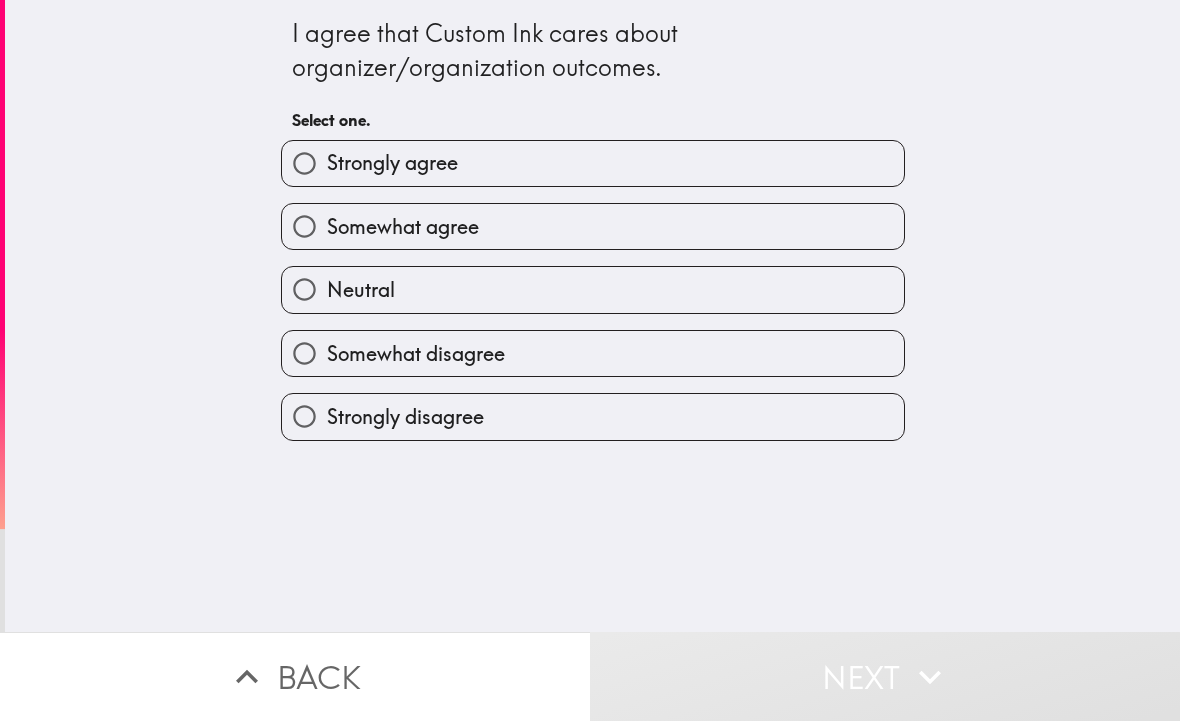 click on "Somewhat agree" at bounding box center [593, 226] 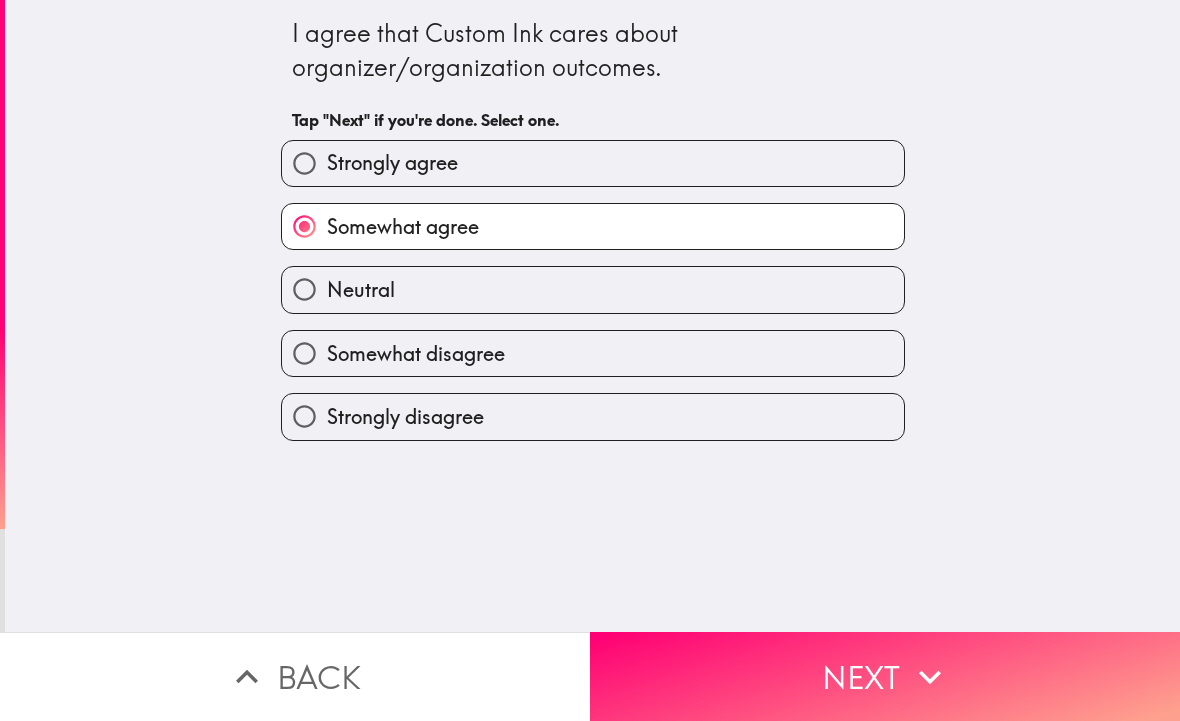 click on "Next" at bounding box center [885, 676] 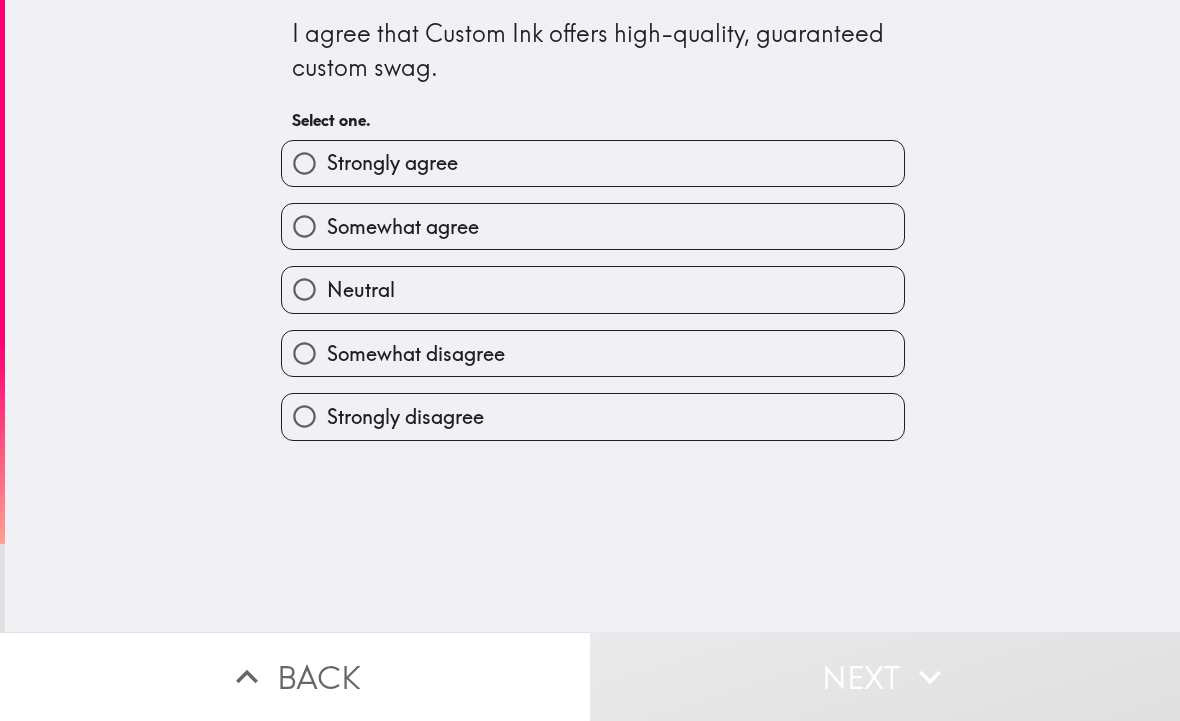 click on "Somewhat agree" at bounding box center (593, 226) 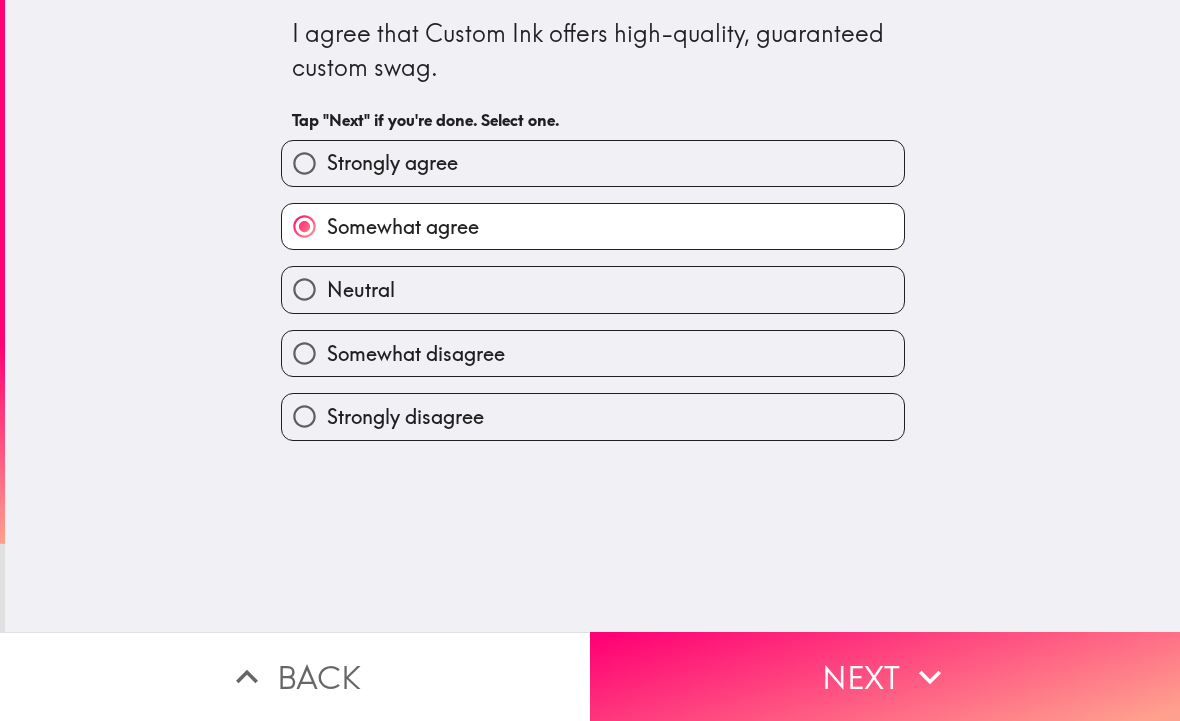 click on "Next" at bounding box center [885, 676] 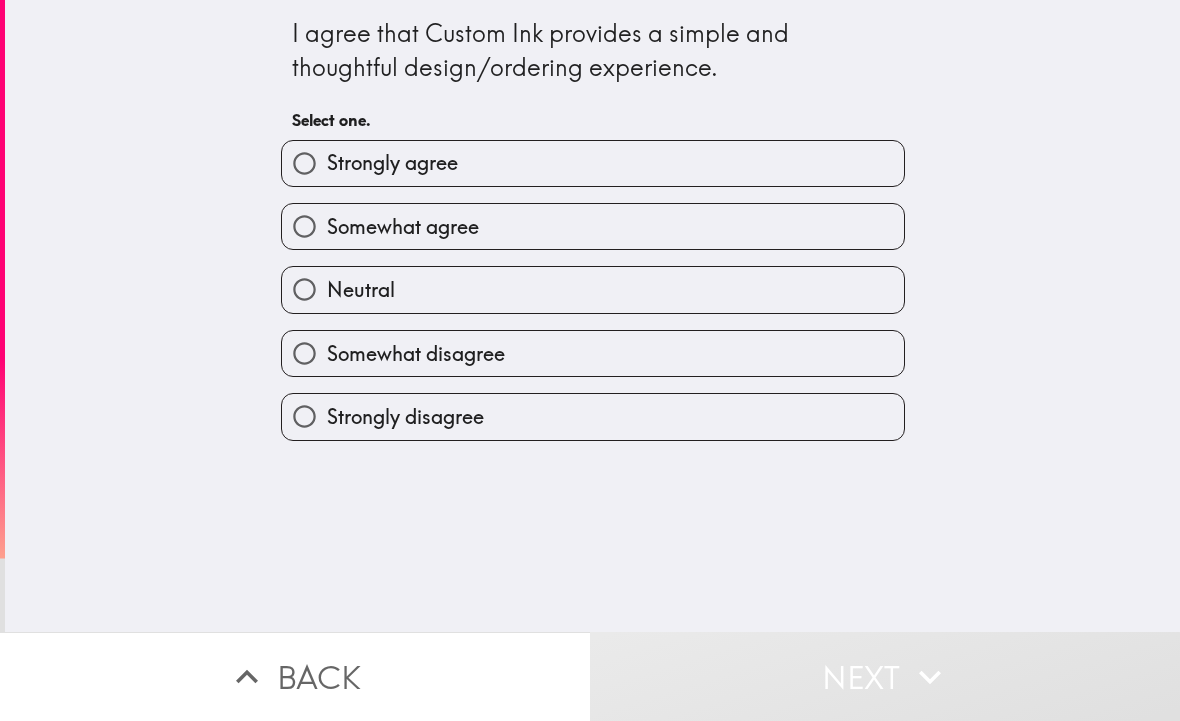 click on "Somewhat agree" at bounding box center [593, 226] 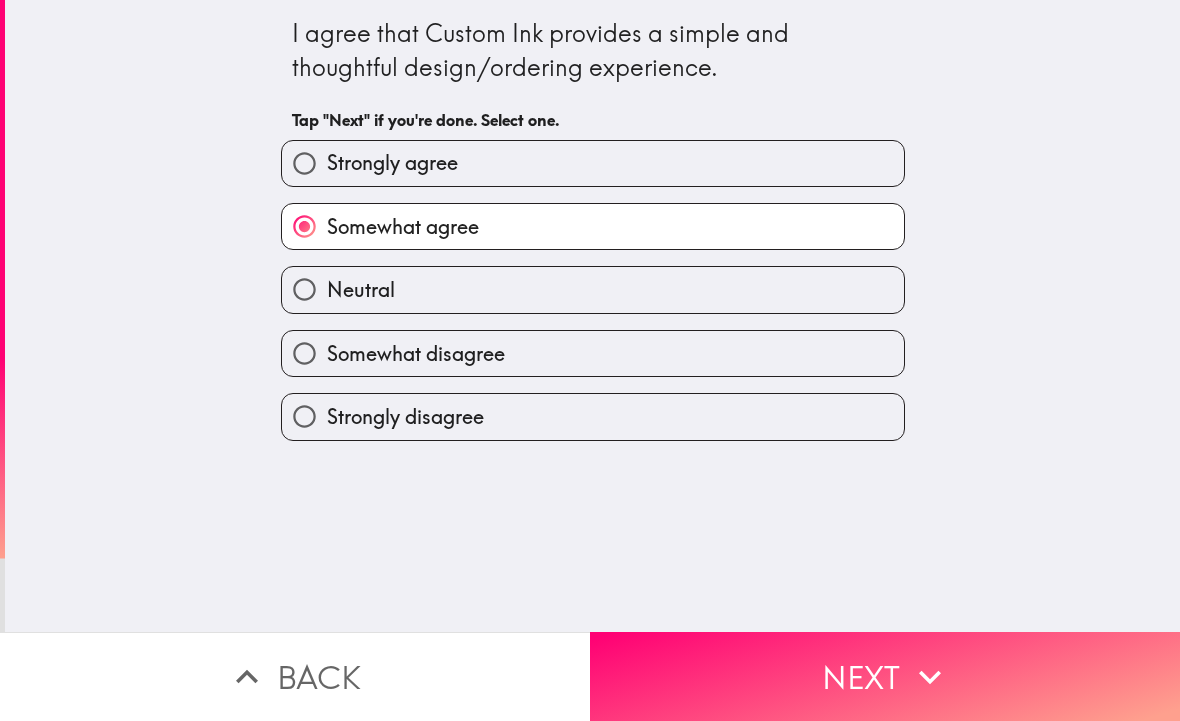 click on "Next" at bounding box center [885, 676] 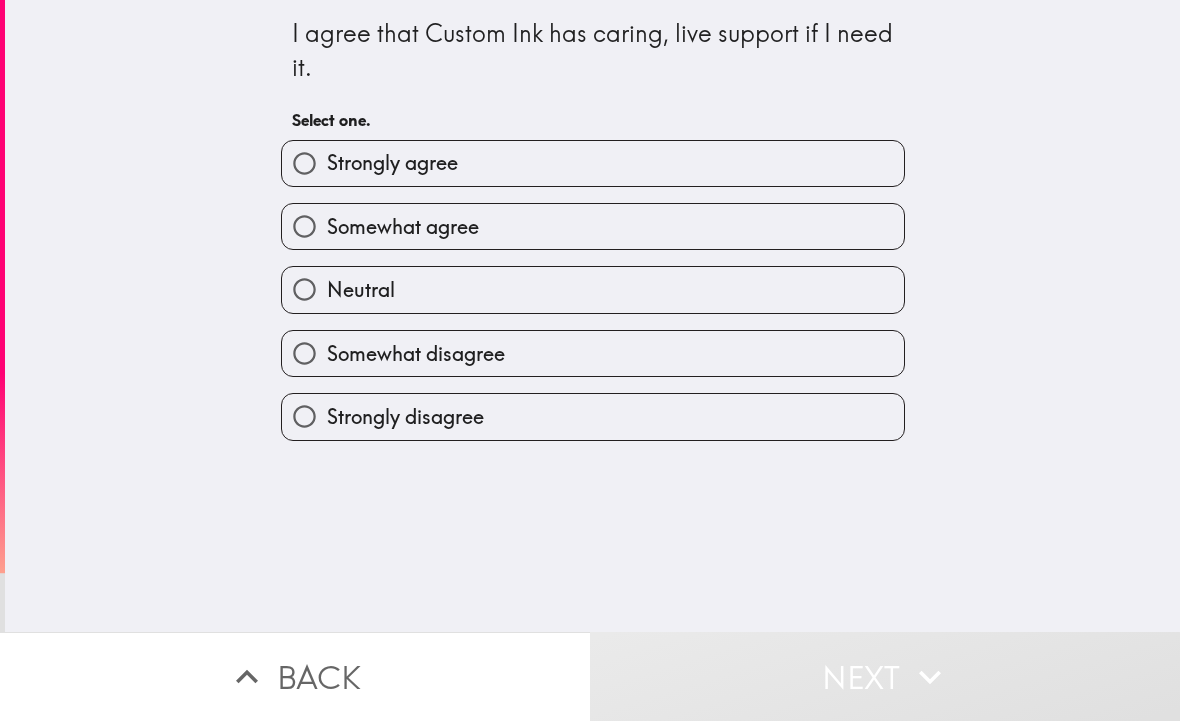 click on "Somewhat agree" at bounding box center [593, 226] 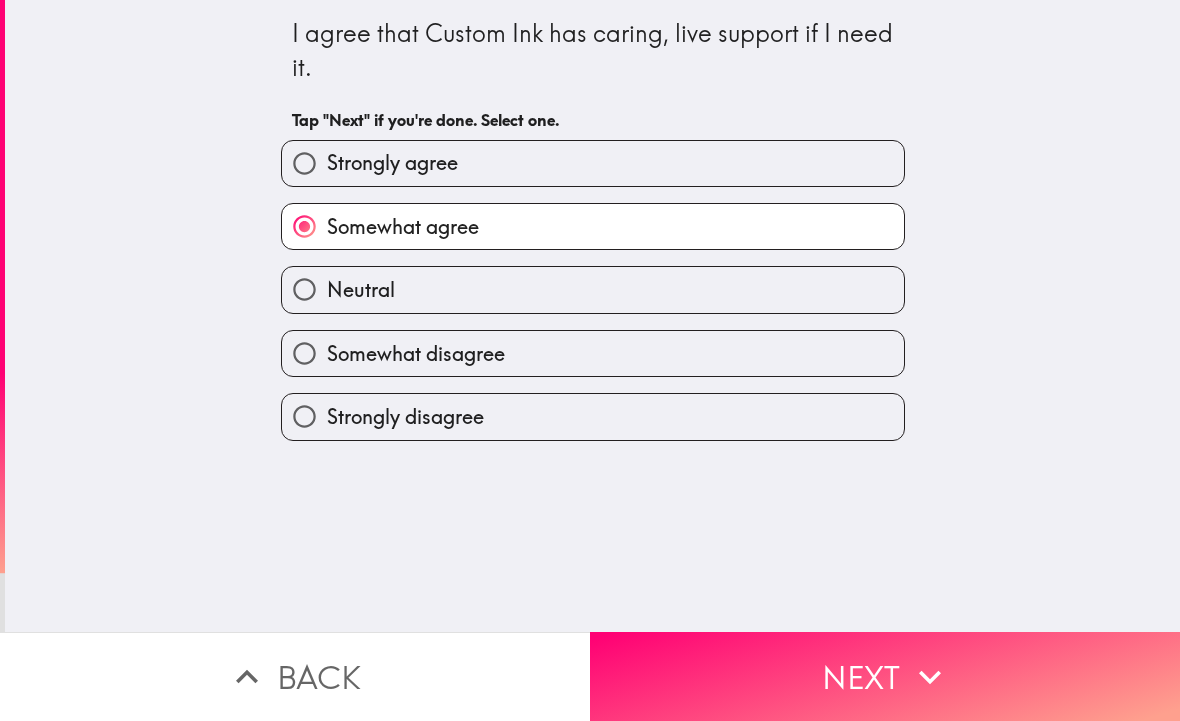 click on "Next" at bounding box center (885, 676) 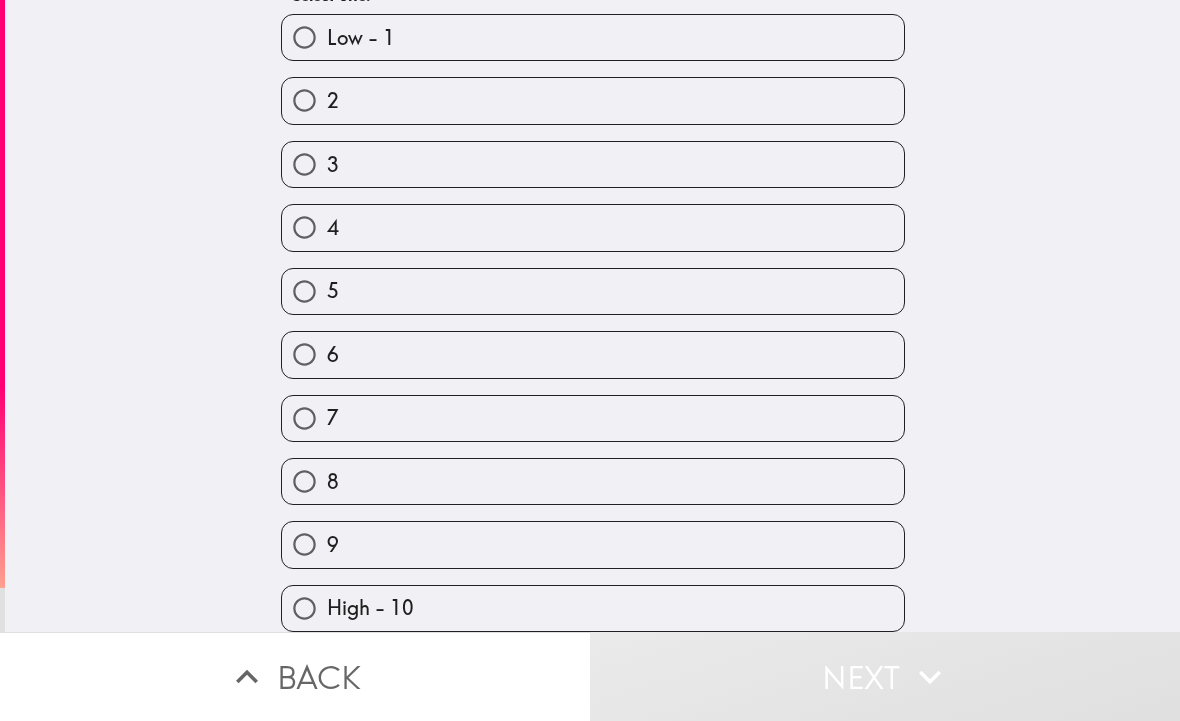 scroll, scrollTop: 101, scrollLeft: 0, axis: vertical 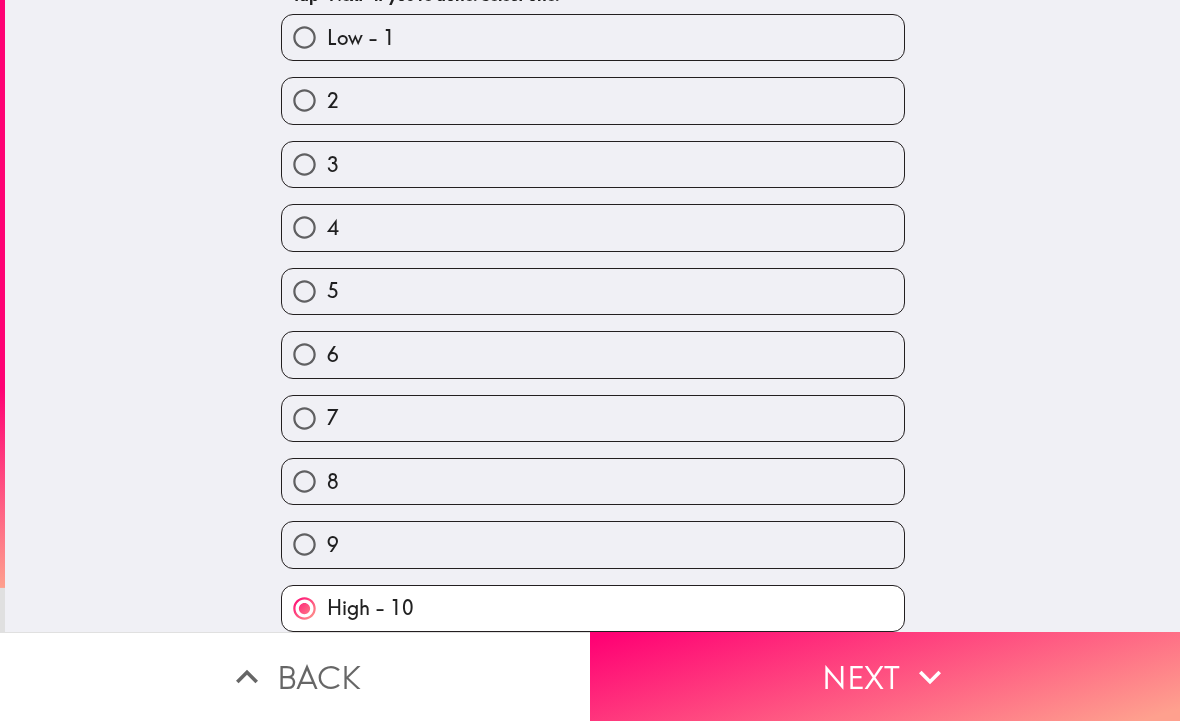 click on "Next" at bounding box center (885, 676) 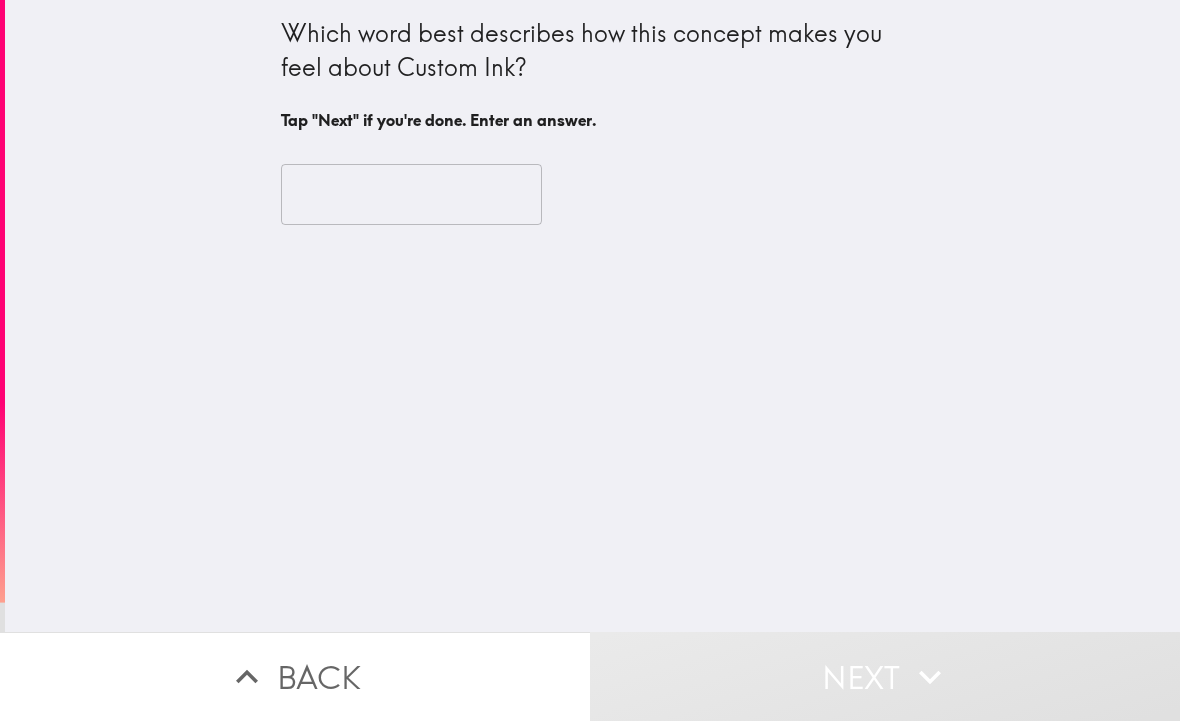 scroll, scrollTop: 0, scrollLeft: 0, axis: both 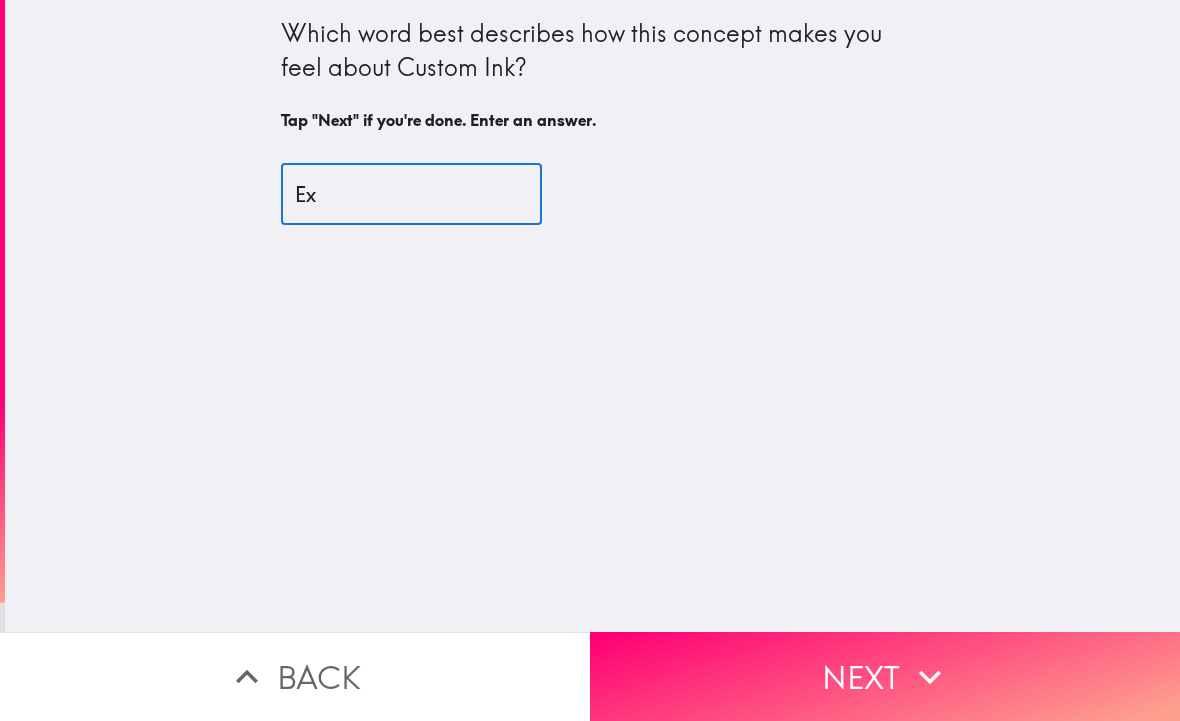 type on "E" 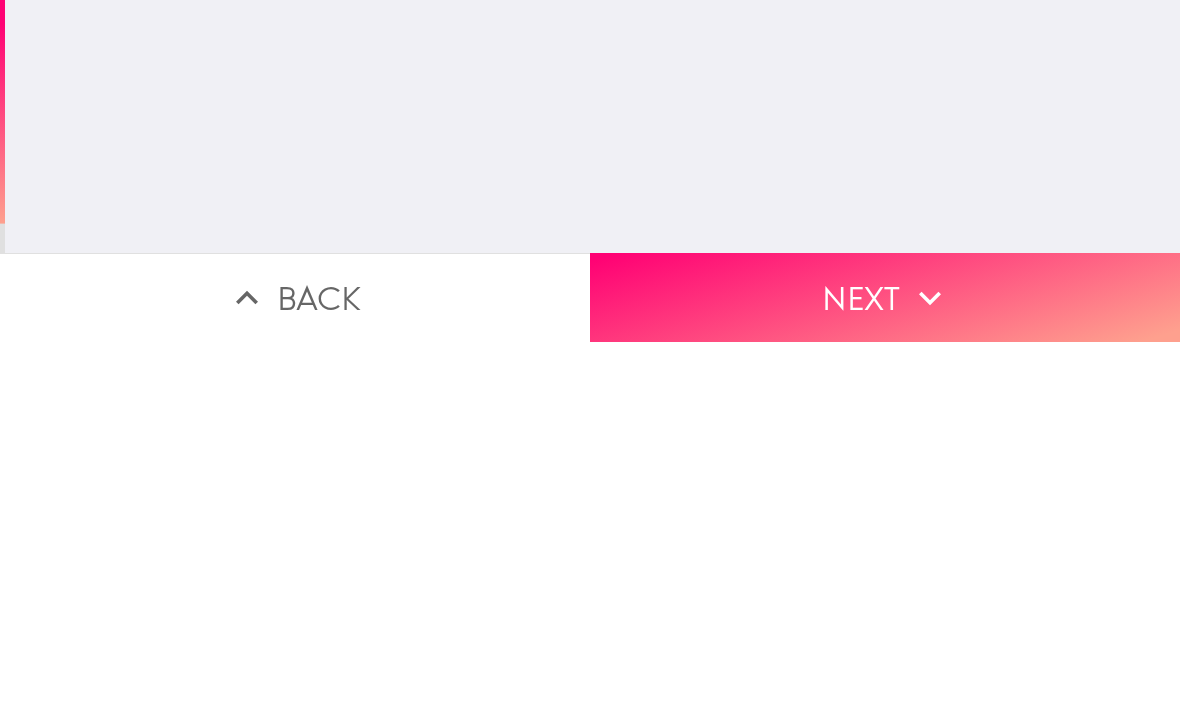 type on "Inspiration" 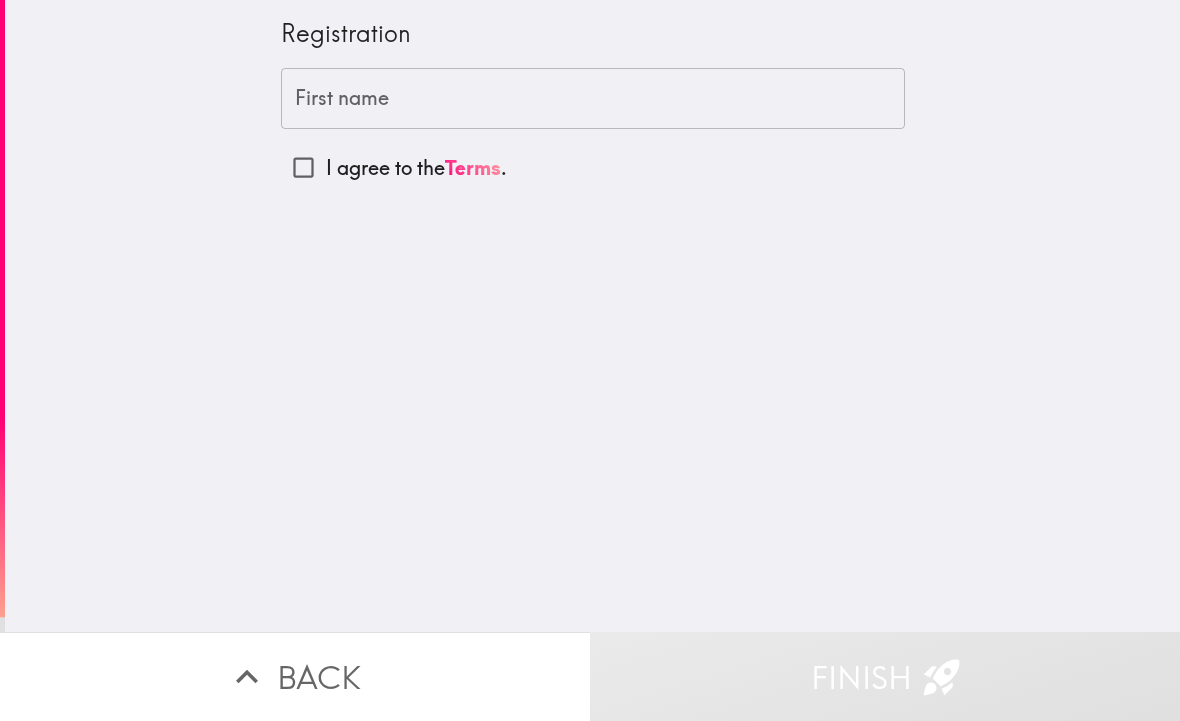 click on "First name" at bounding box center (593, 99) 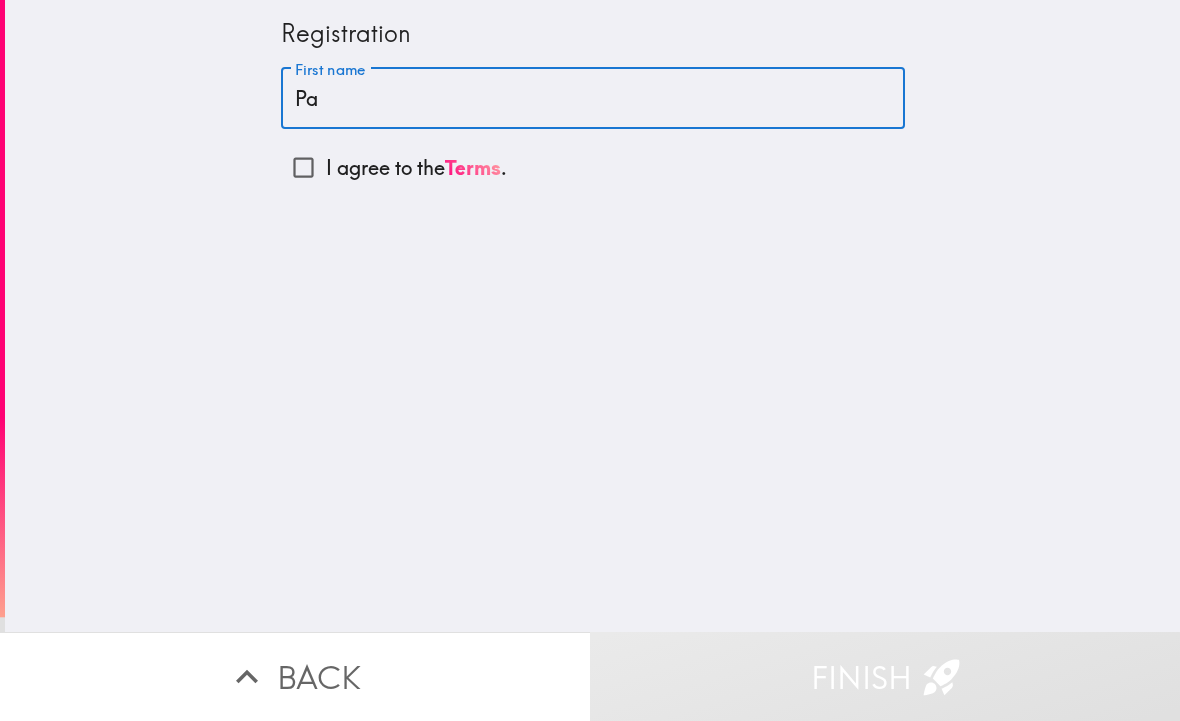 type on "P" 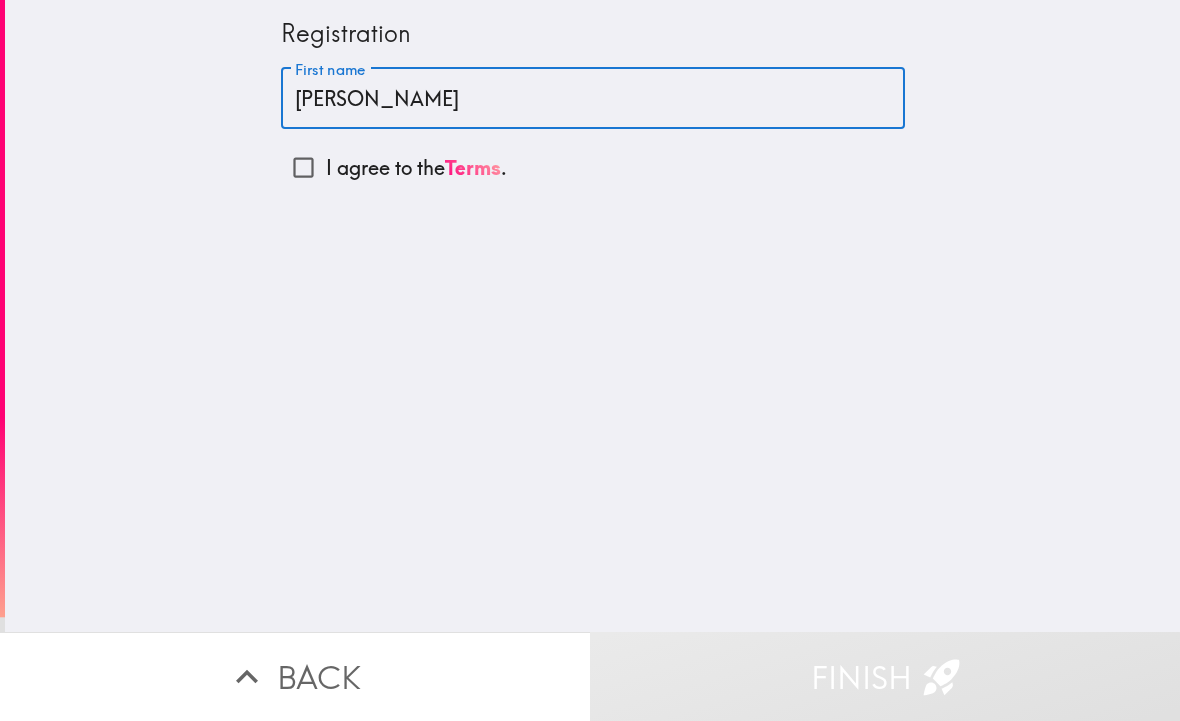 type on "[PERSON_NAME]" 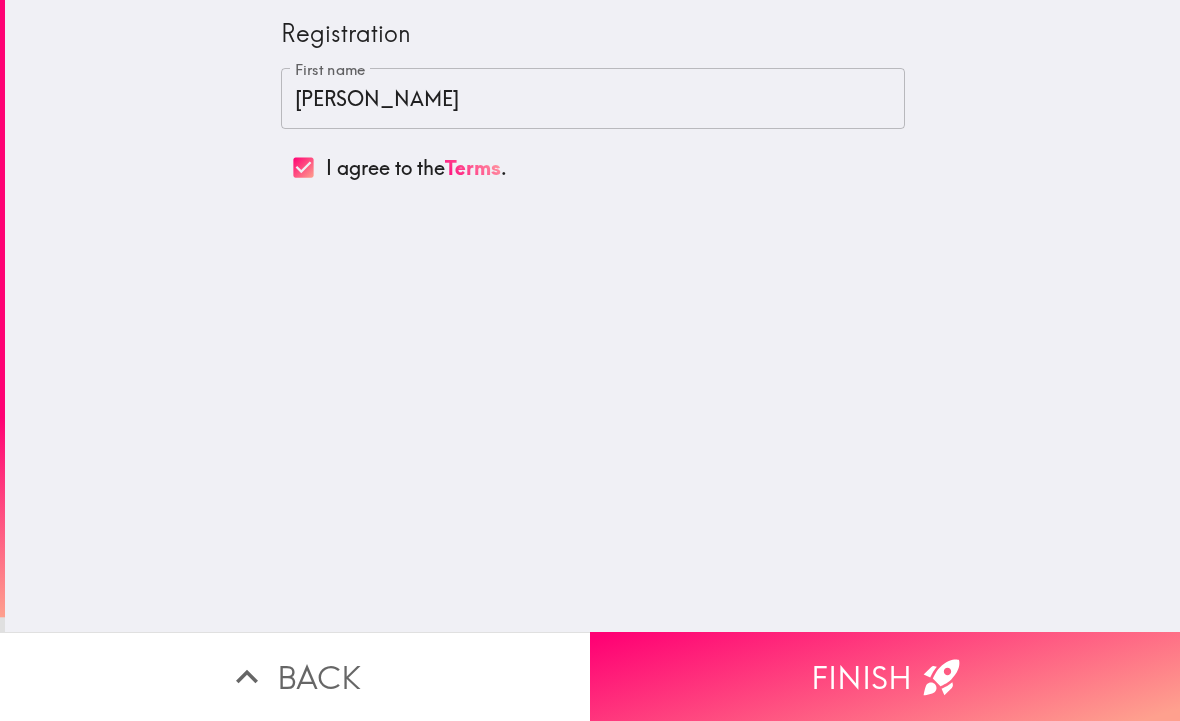 click on "Finish" at bounding box center [885, 676] 